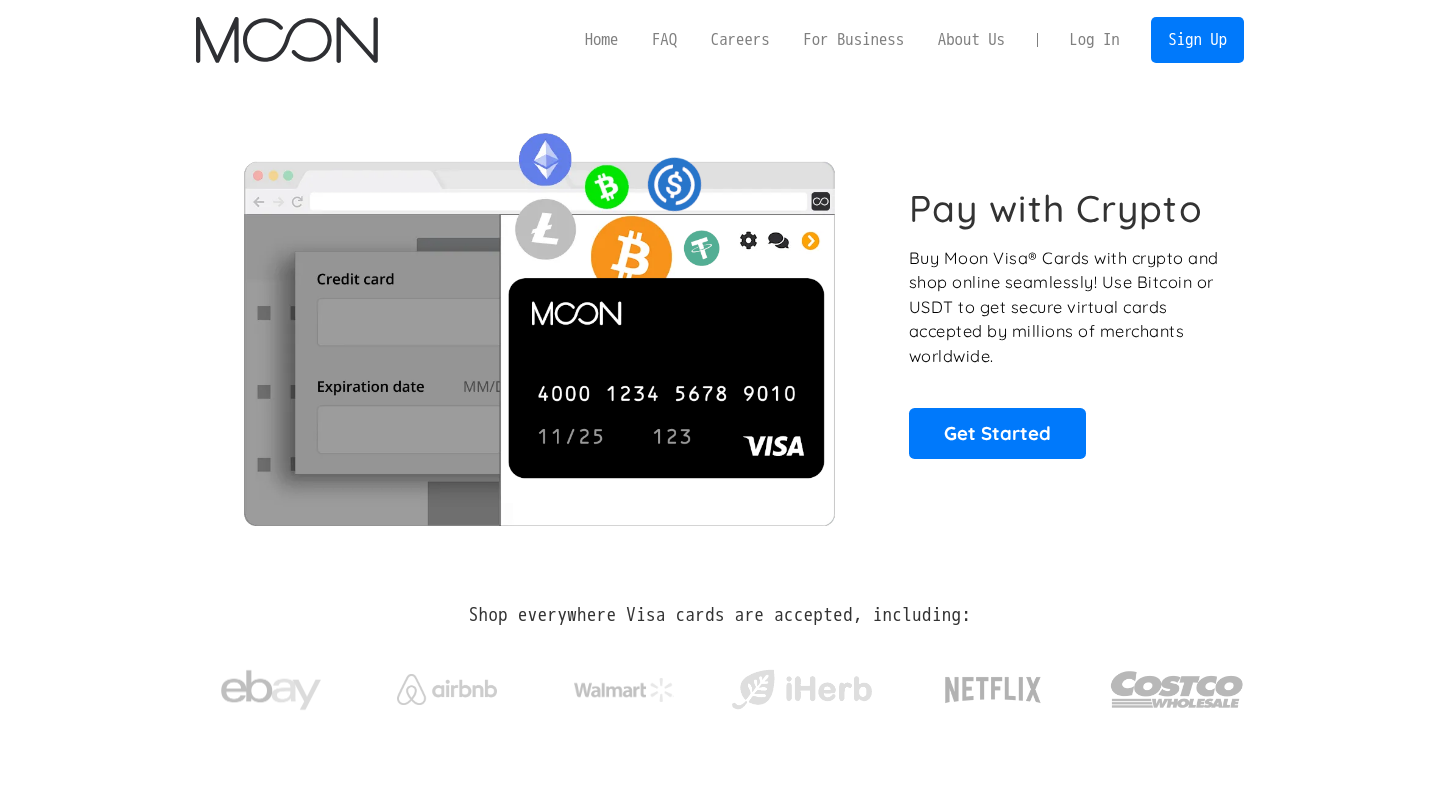scroll, scrollTop: 0, scrollLeft: 0, axis: both 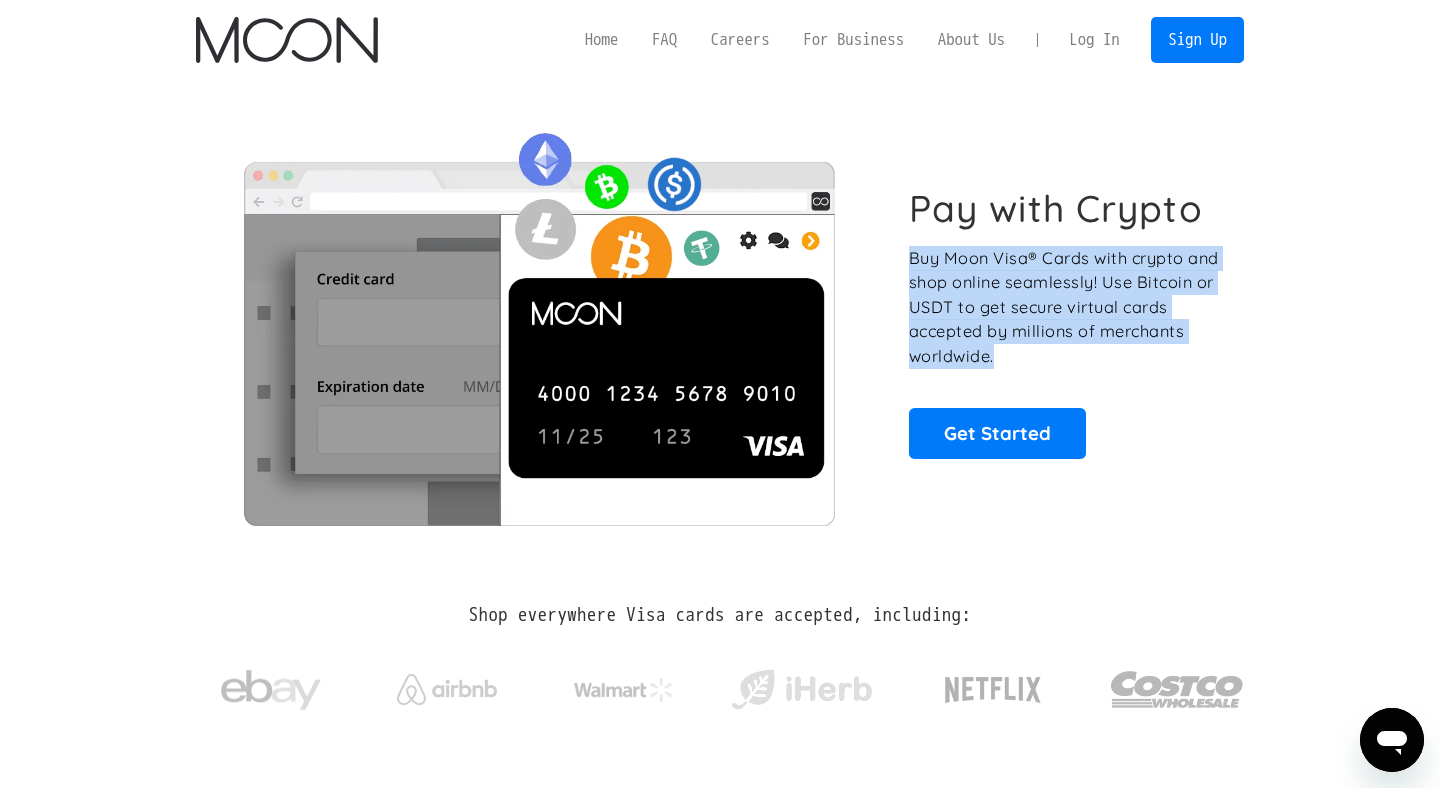 drag, startPoint x: 1012, startPoint y: 357, endPoint x: 909, endPoint y: 261, distance: 140.80128 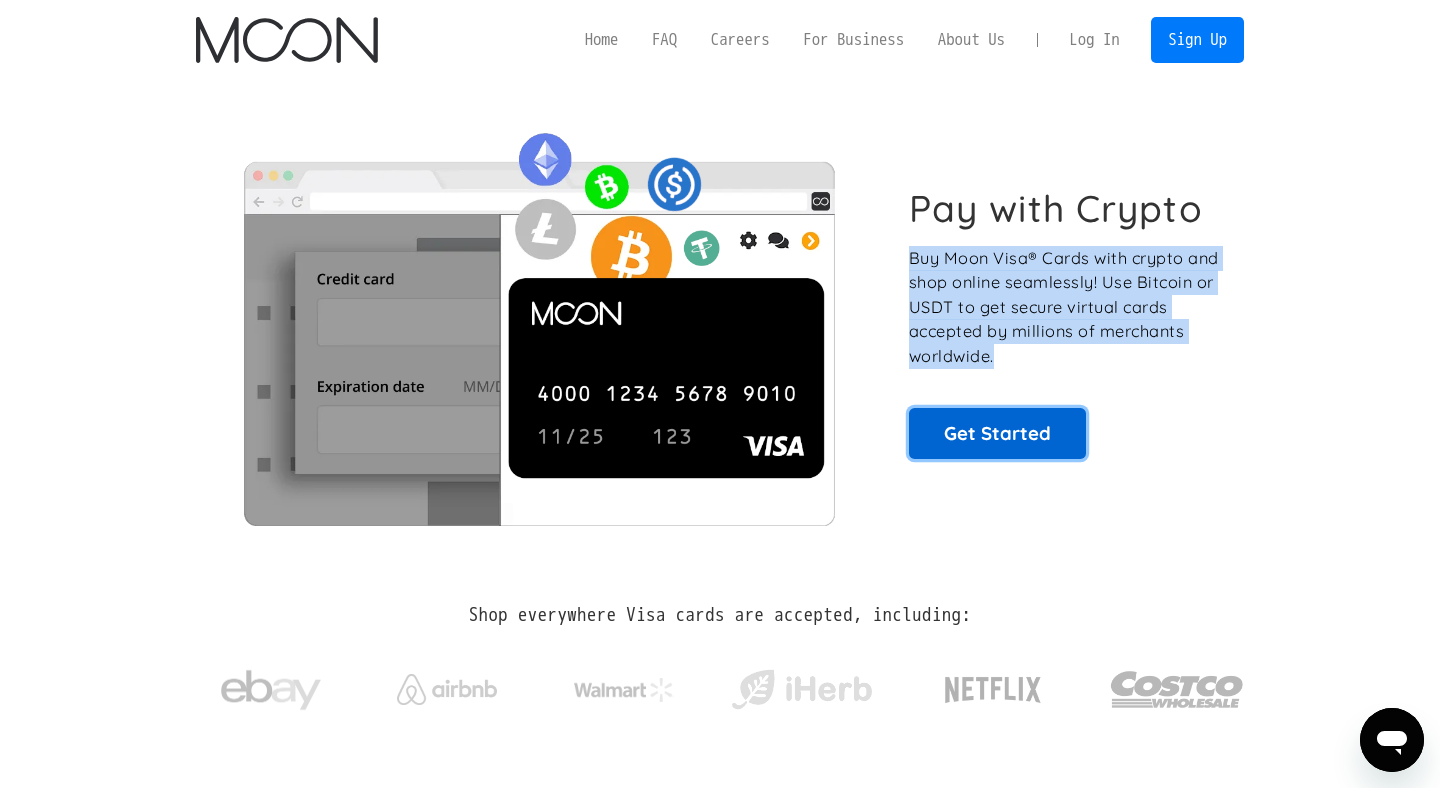 click on "Get Started" at bounding box center (997, 433) 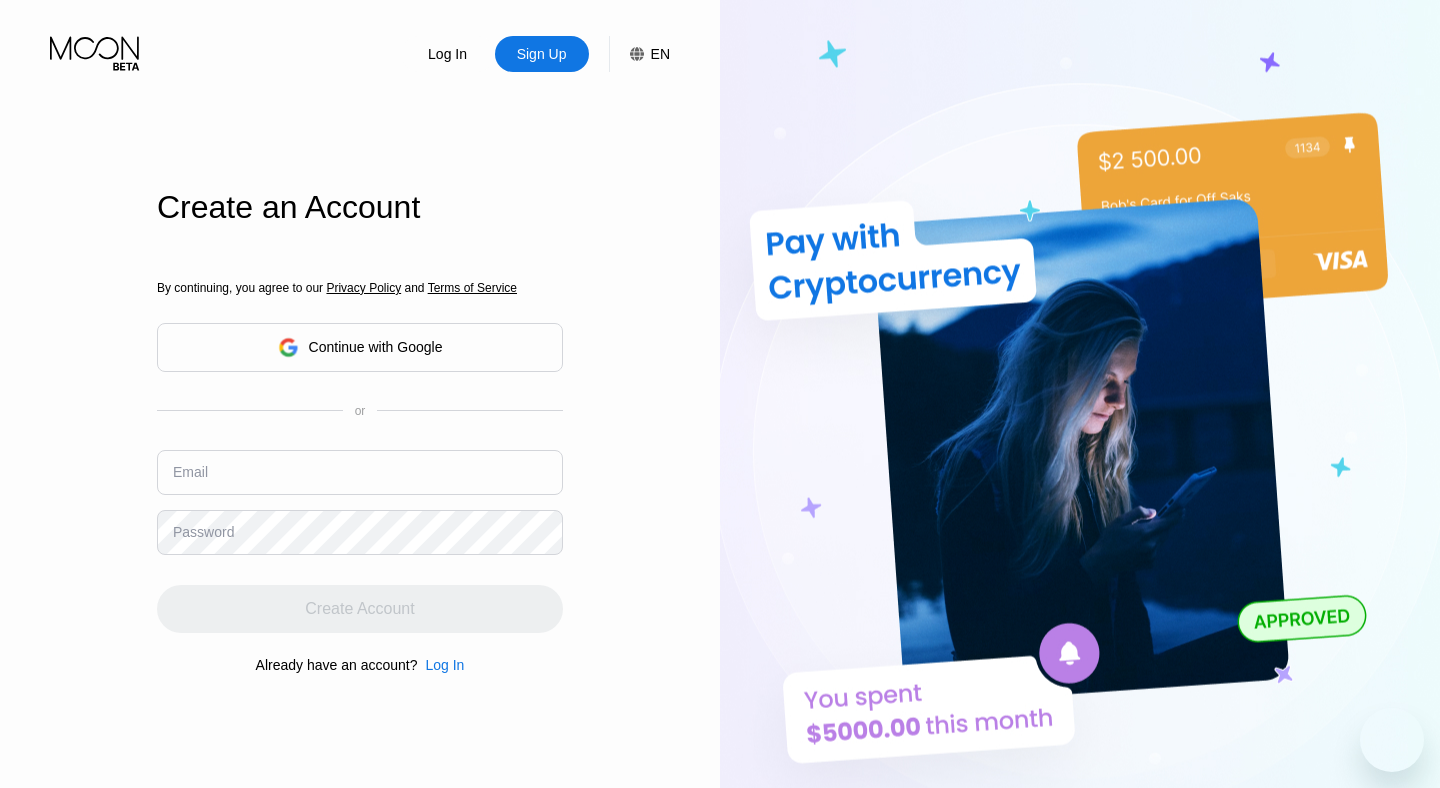 scroll, scrollTop: 0, scrollLeft: 0, axis: both 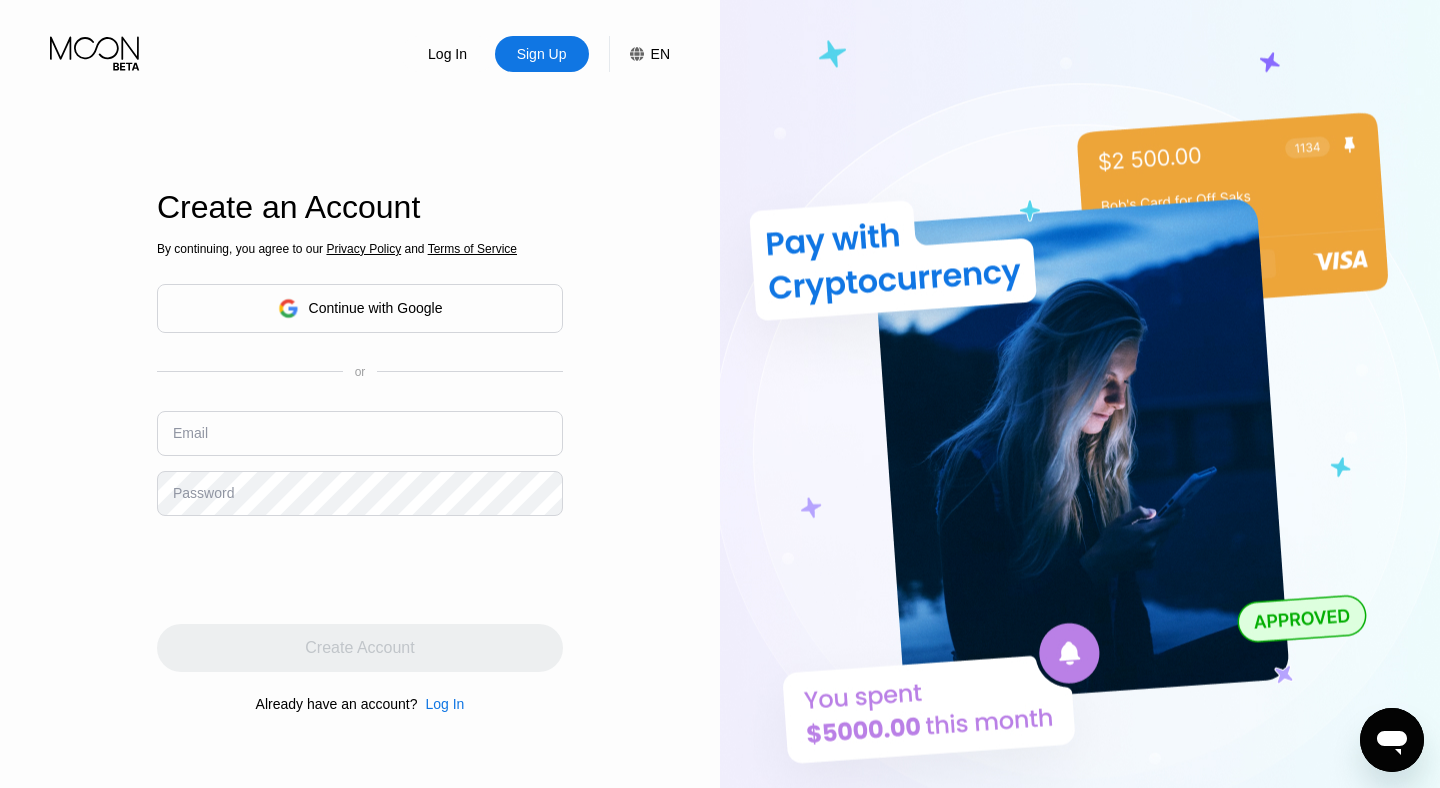 click at bounding box center (360, 433) 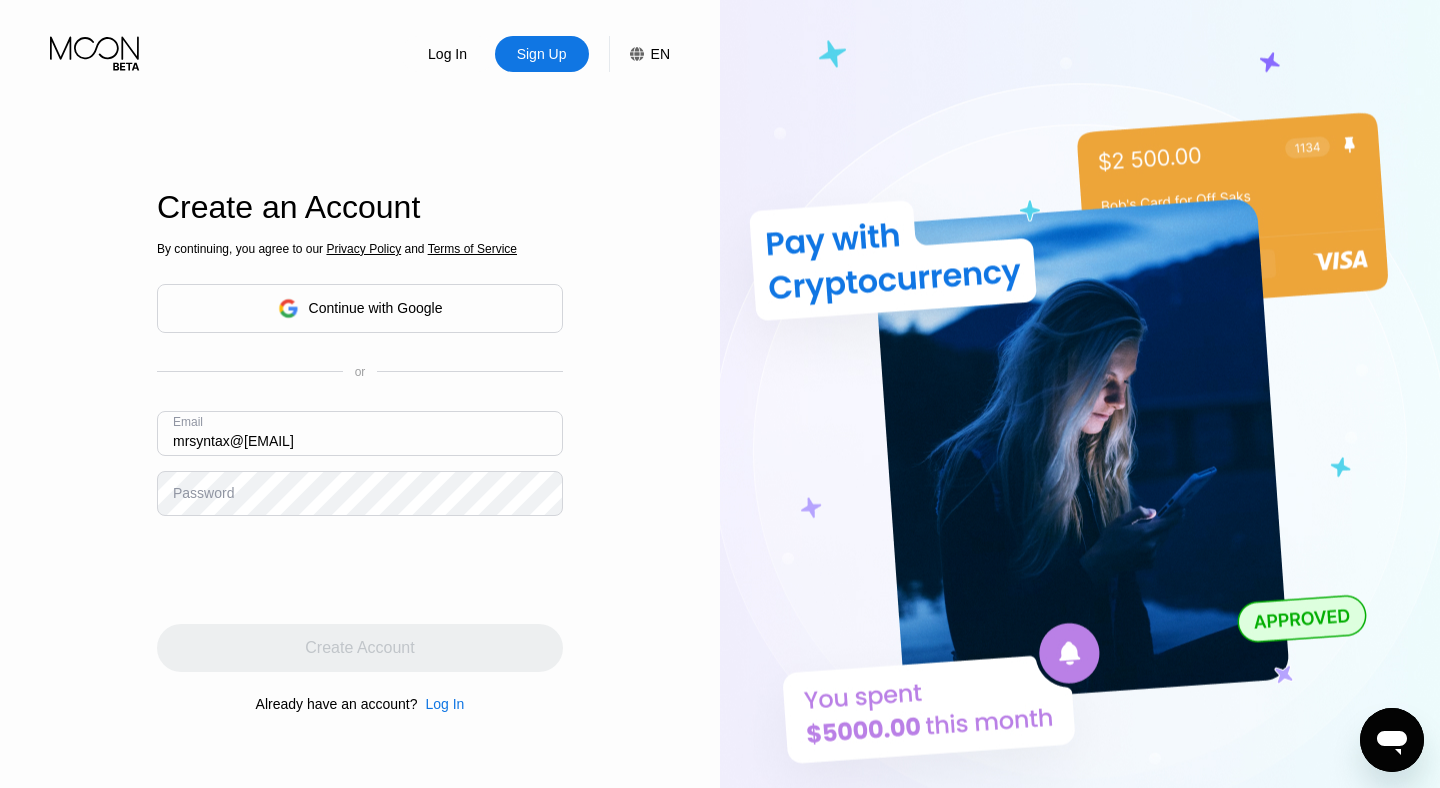 type on "[EMAIL]" 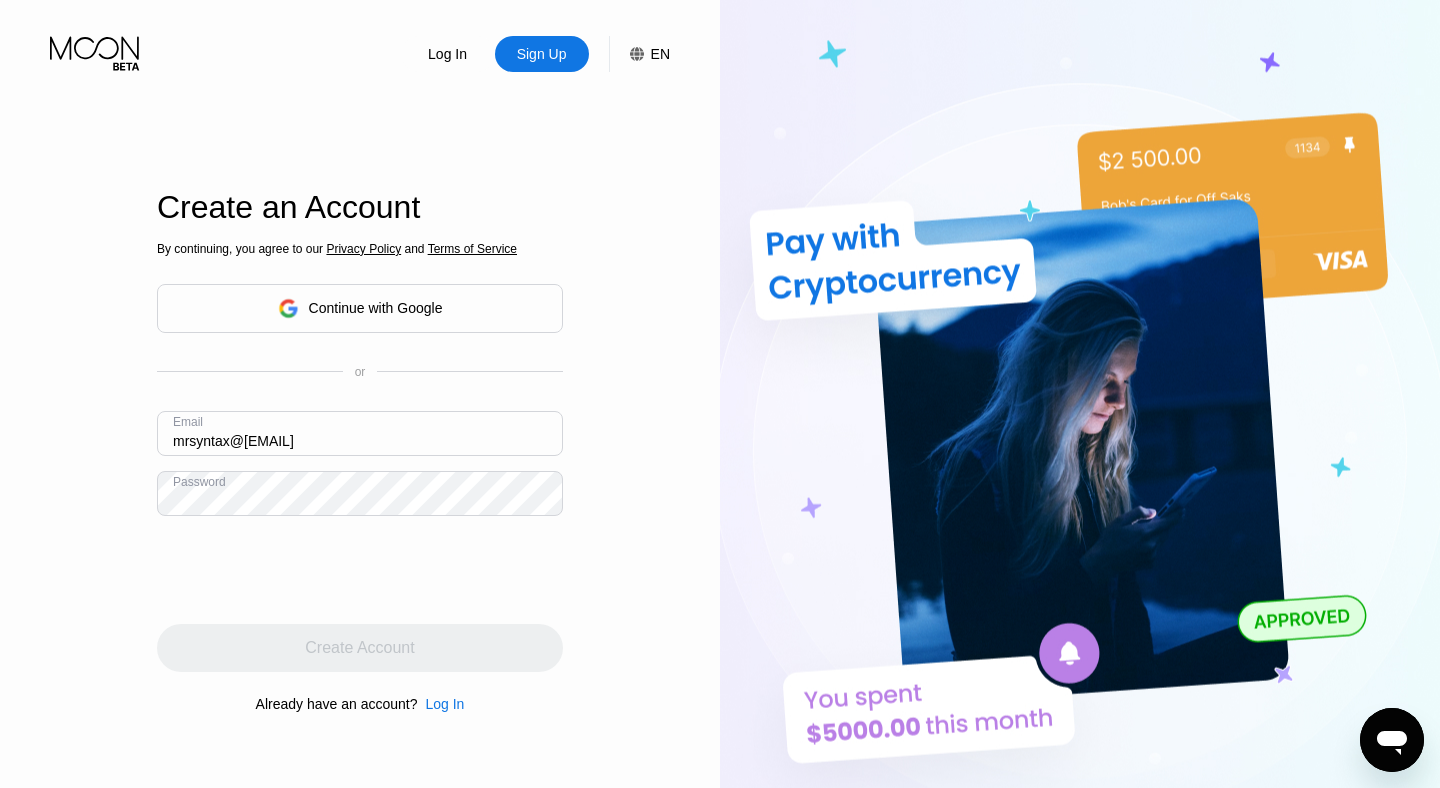 click on "By continuing, you agree to our   Privacy Policy   and   Terms of Service Continue with Google or Email mrsyntax@tuta.com Password Create Account Already have an account? Log In" at bounding box center [360, 476] 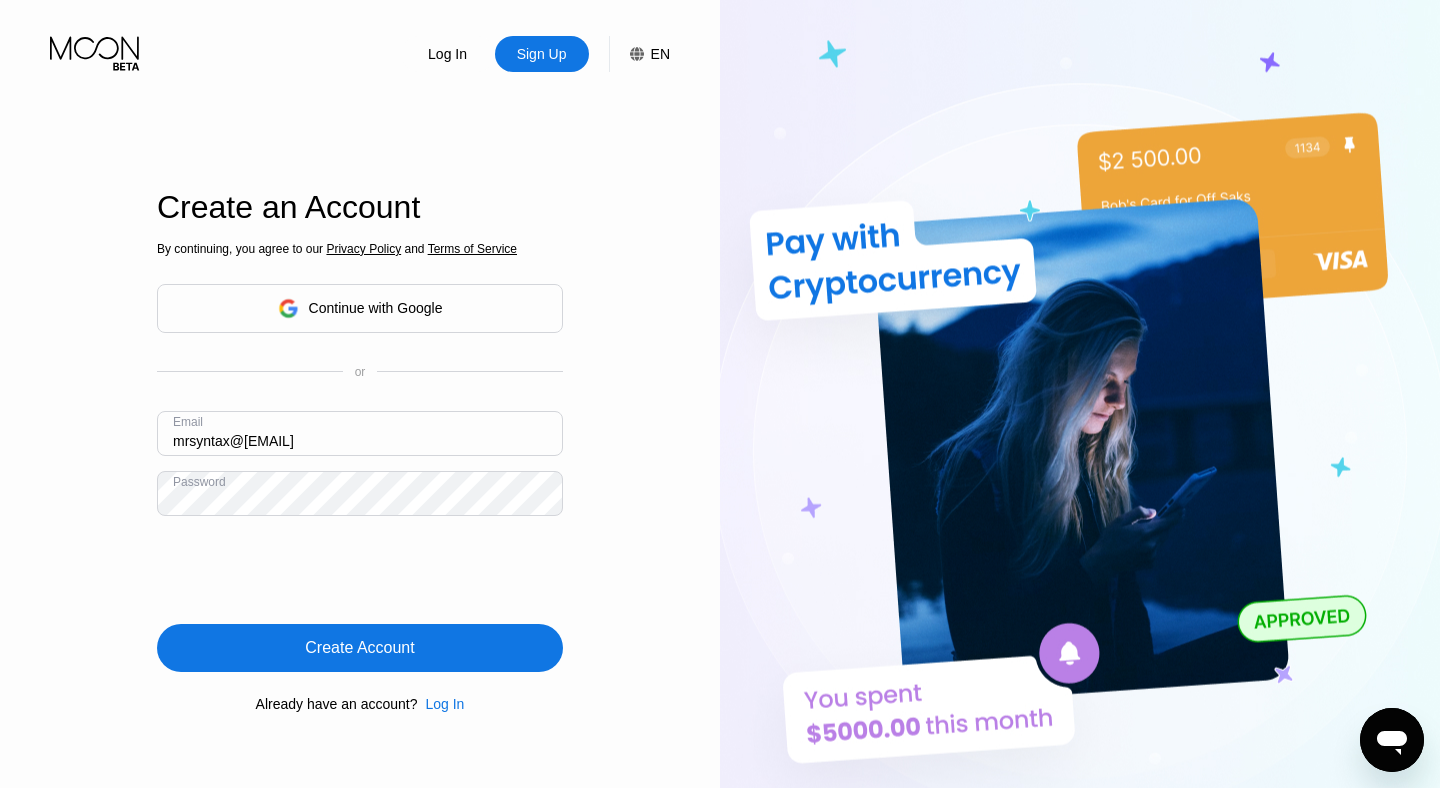 click on "Create Account" at bounding box center [360, 648] 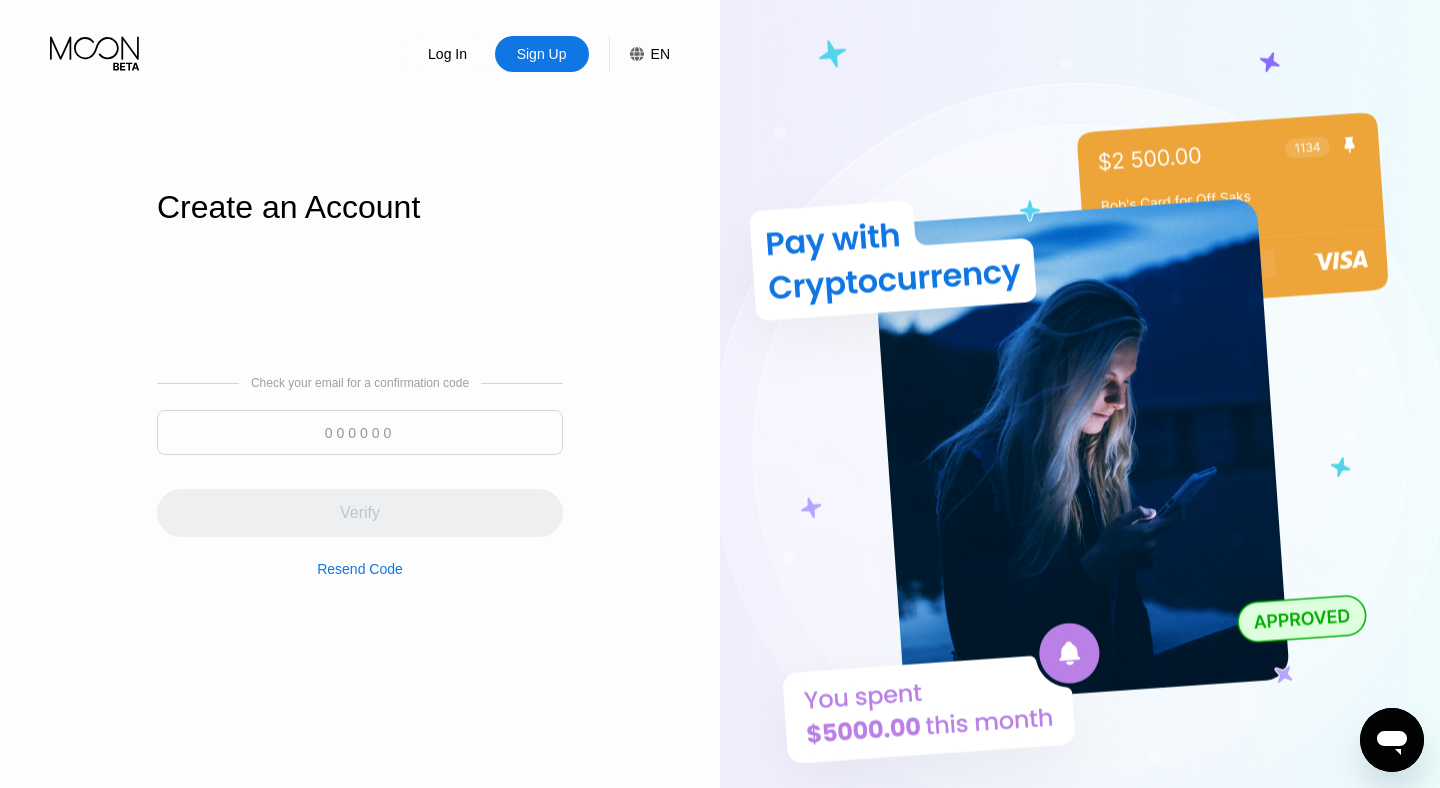 click at bounding box center [360, 432] 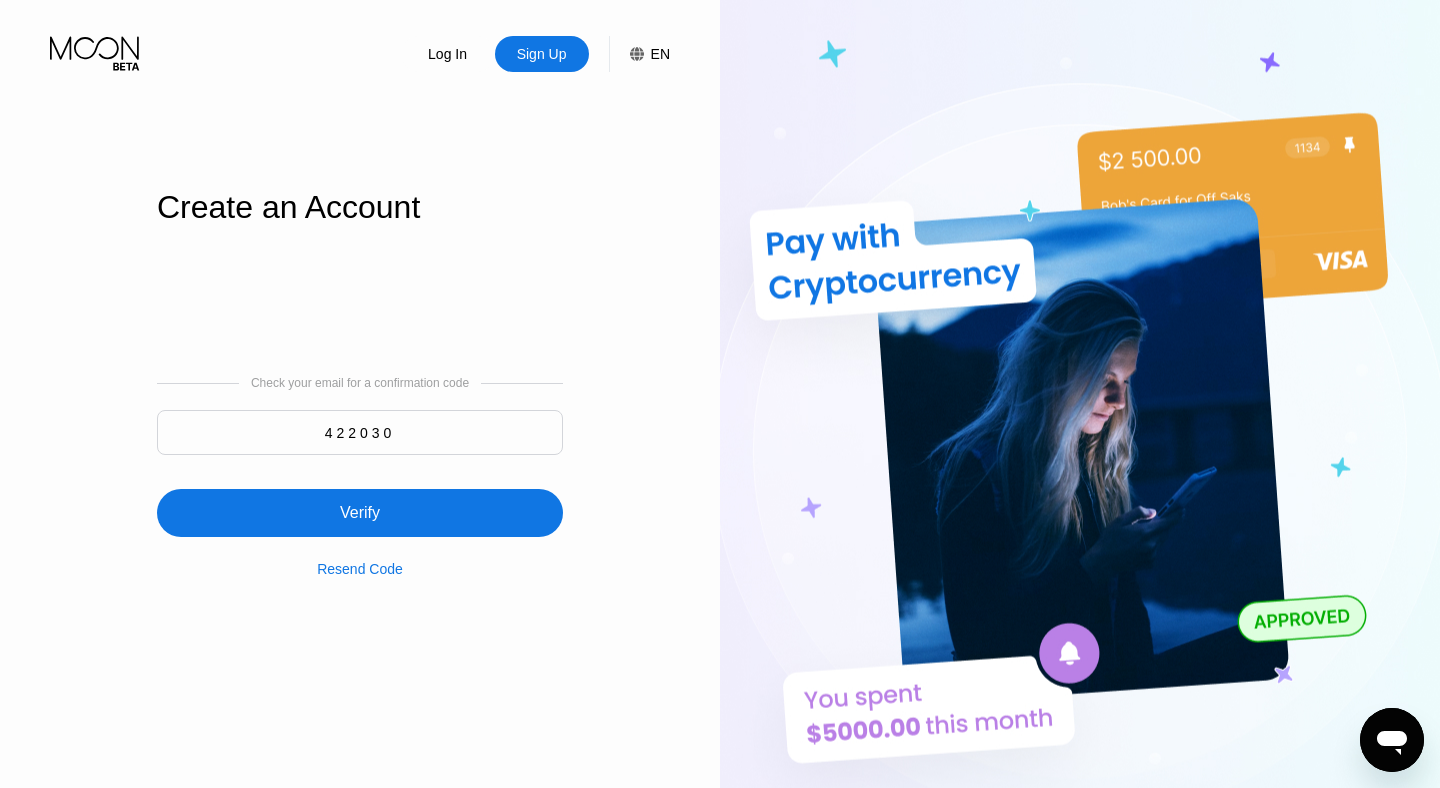 type on "422030" 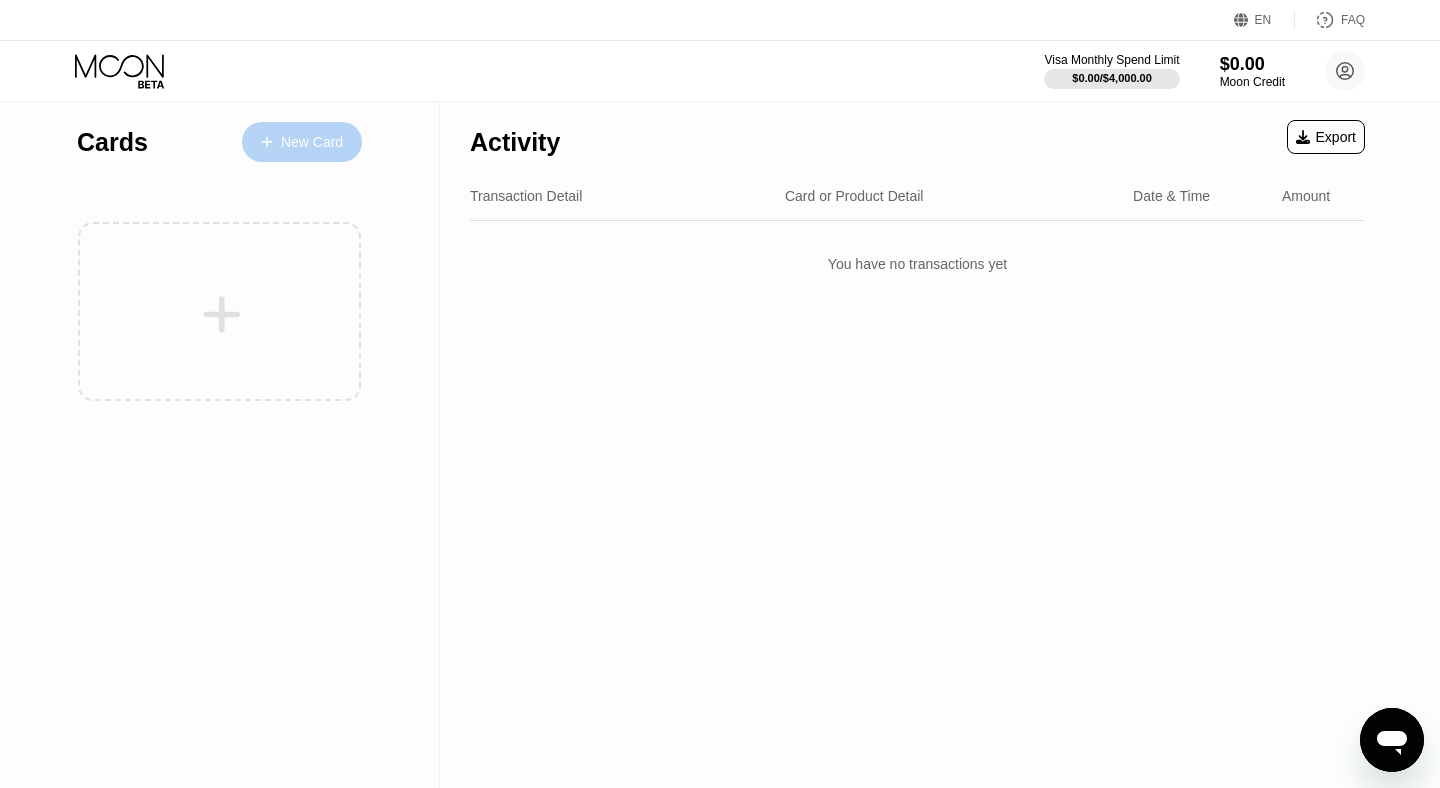 click on "New Card" at bounding box center (312, 142) 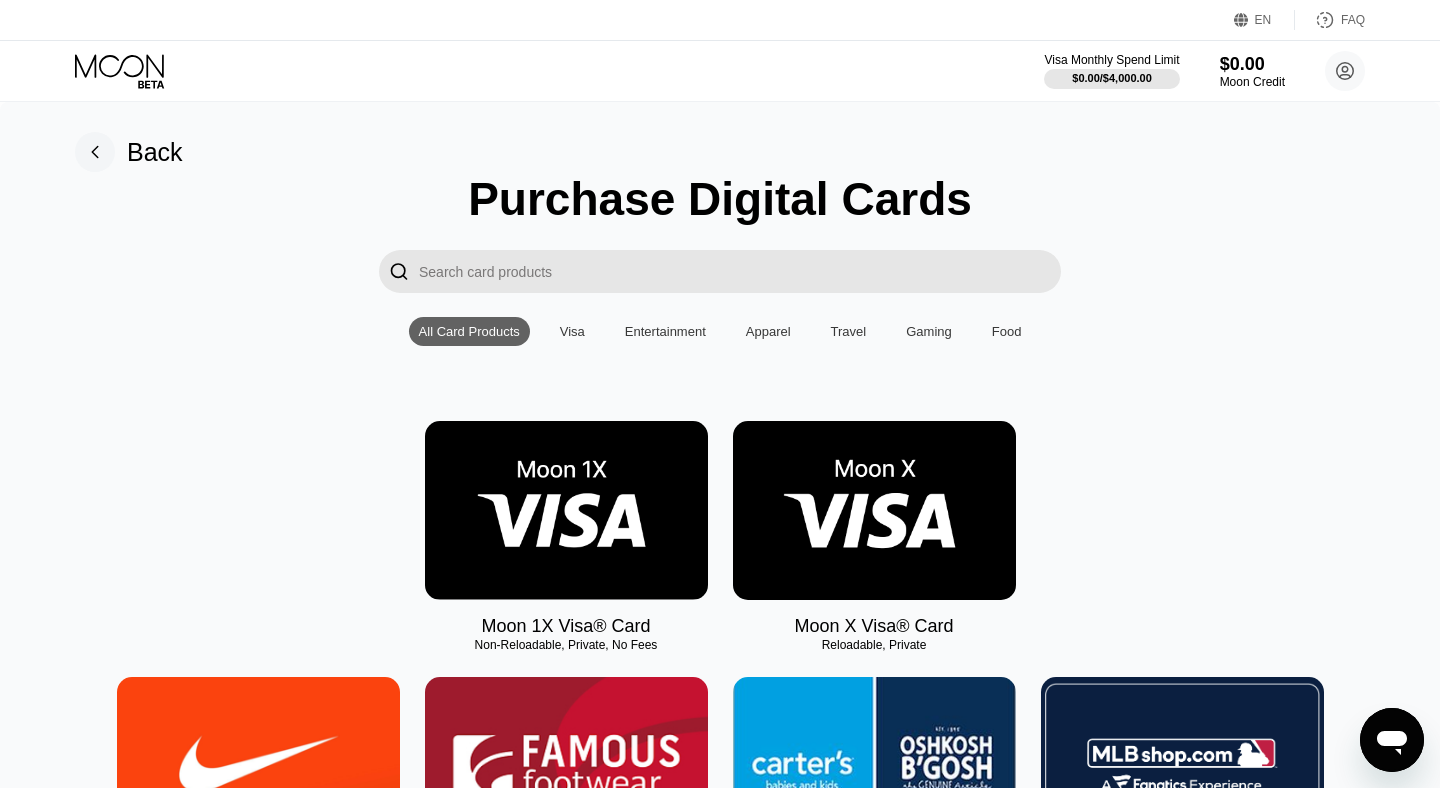 click at bounding box center [566, 510] 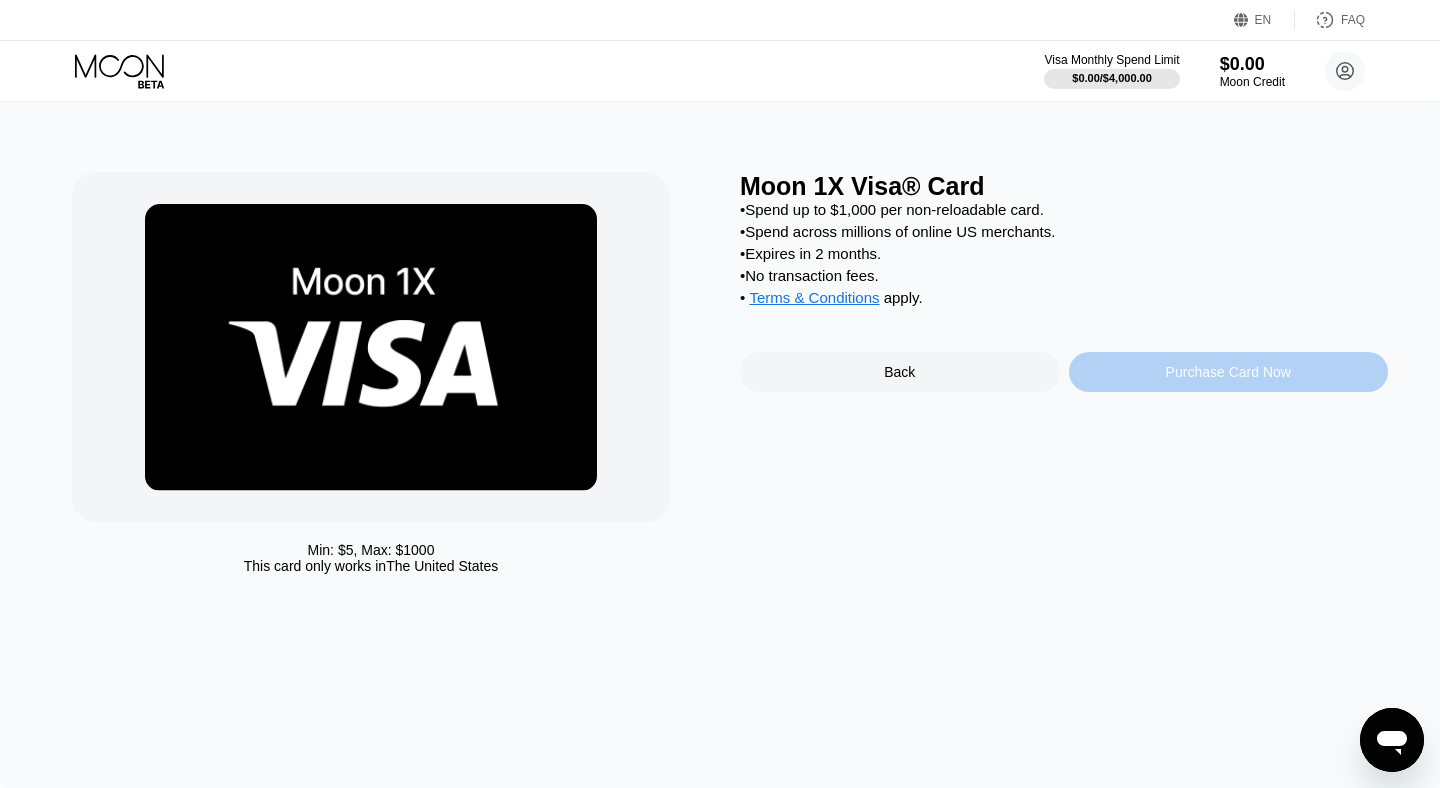 click on "Purchase Card Now" at bounding box center (1229, 372) 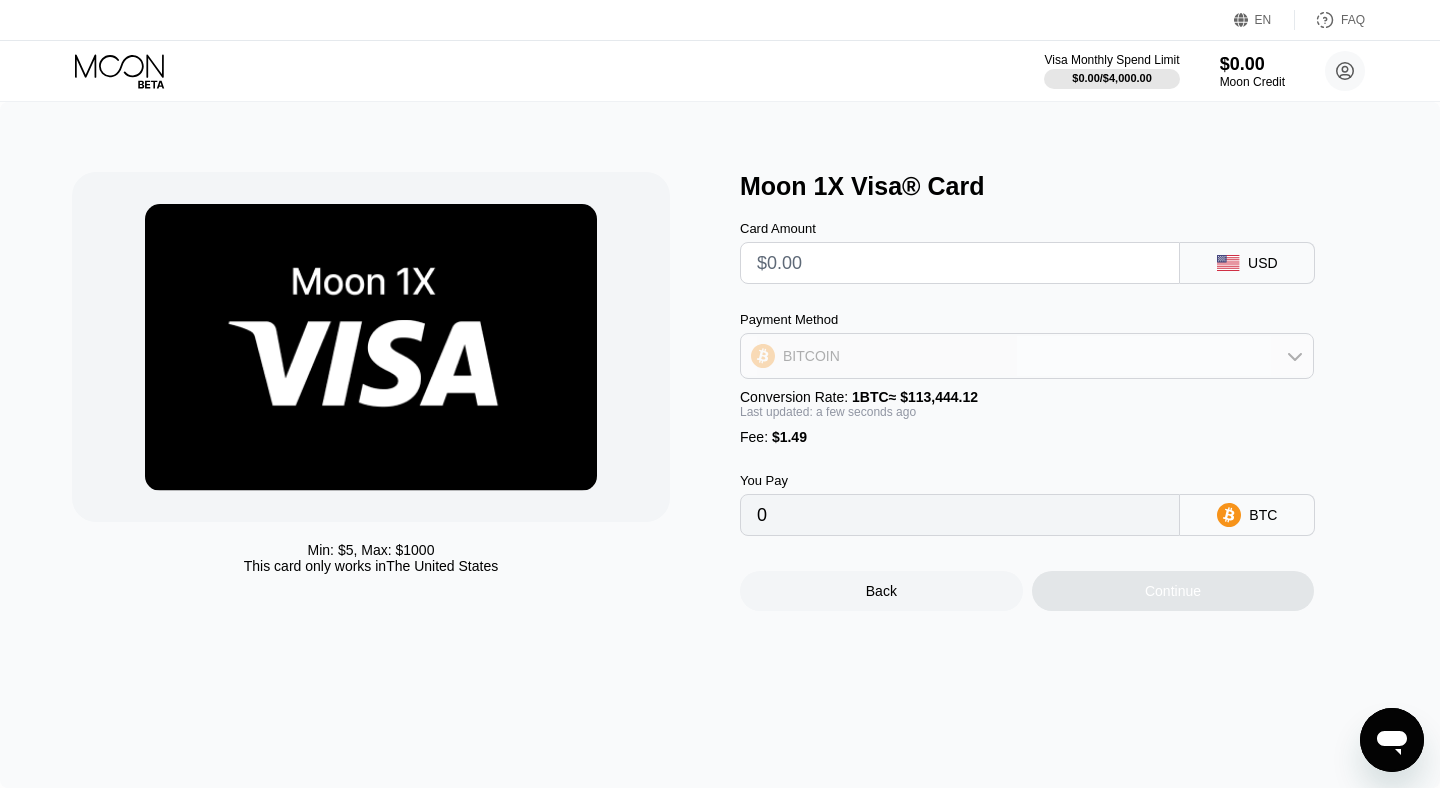 click on "BITCOIN" at bounding box center (1027, 356) 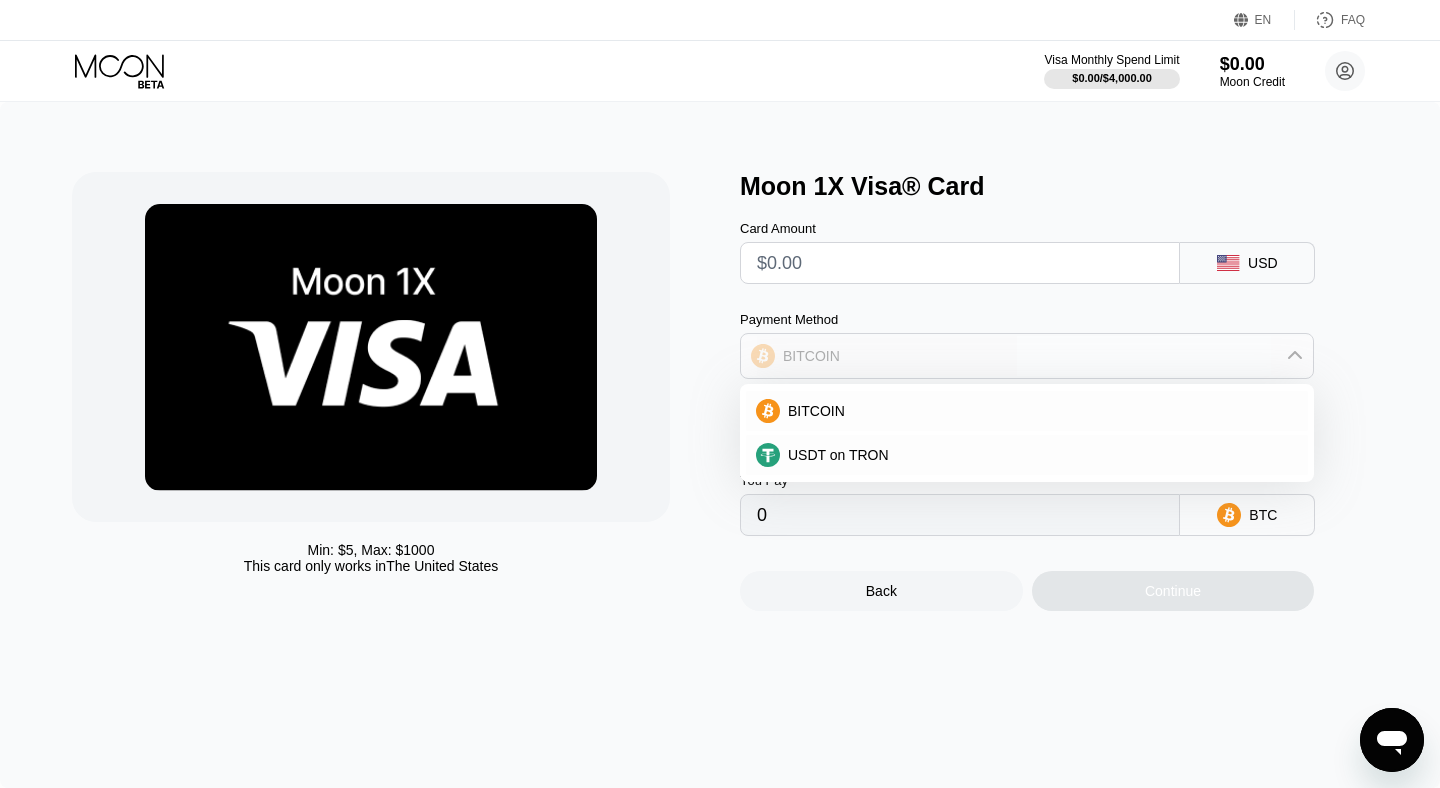 click on "BITCOIN" at bounding box center (1027, 356) 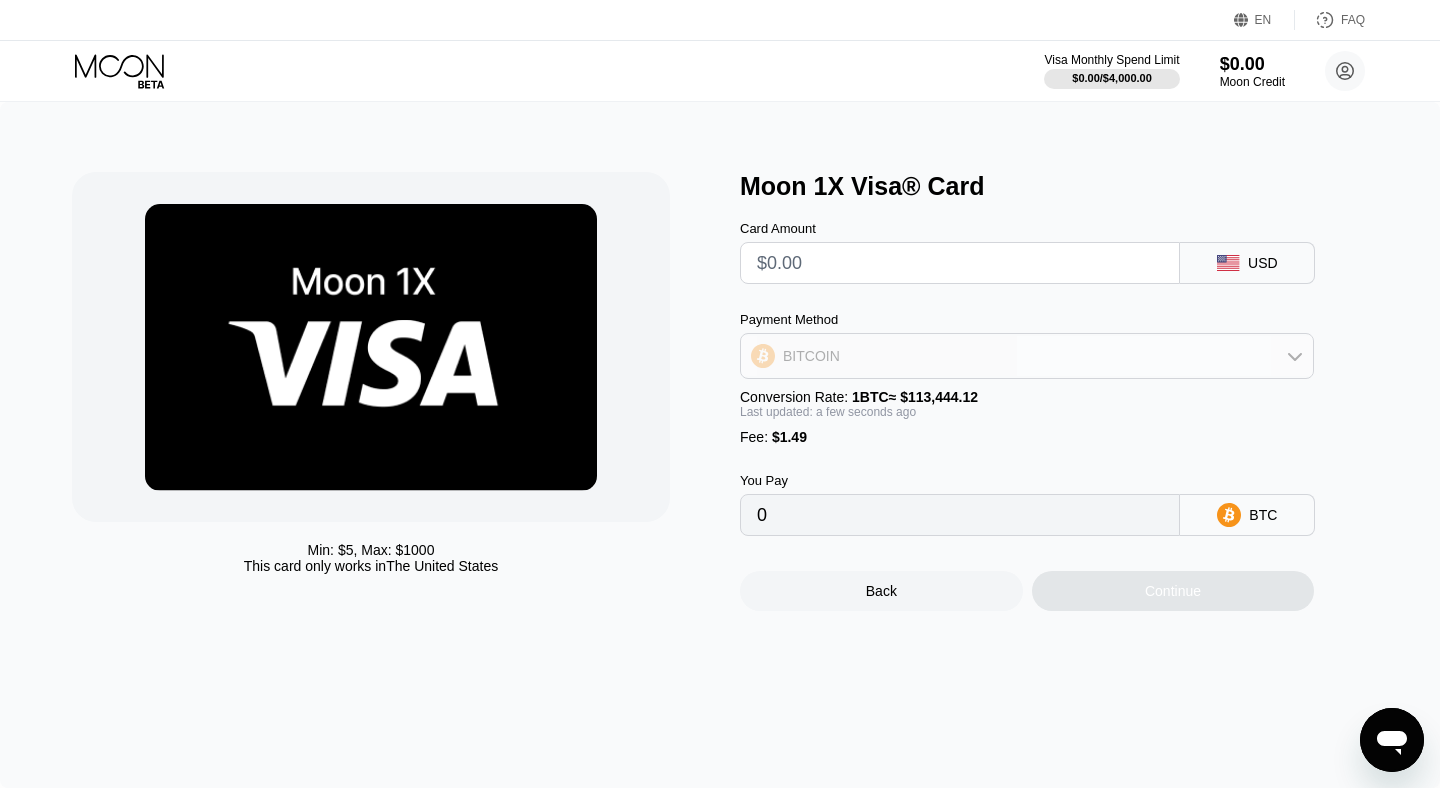 click on "BITCOIN" at bounding box center (1027, 356) 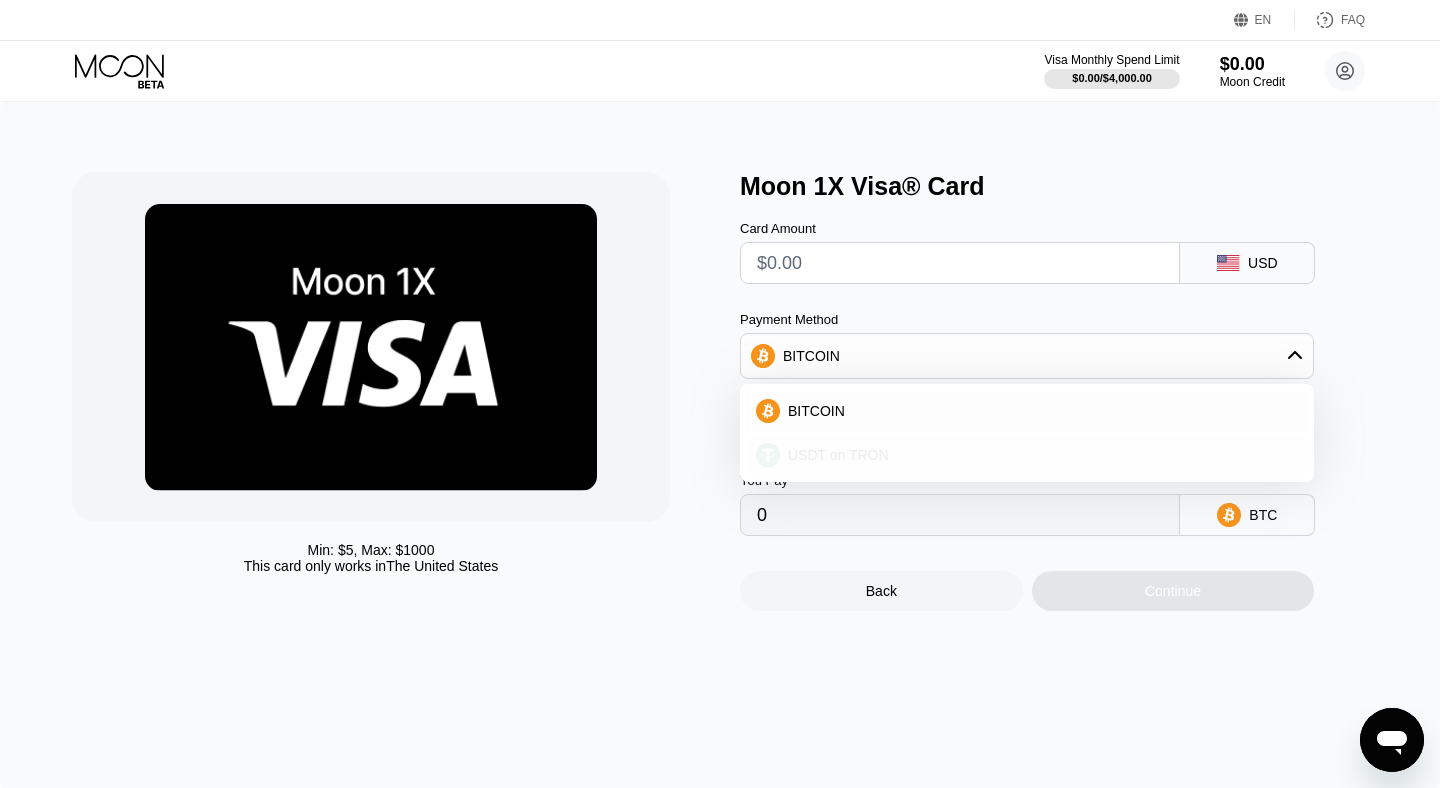 click on "USDT on TRON" at bounding box center (1027, 455) 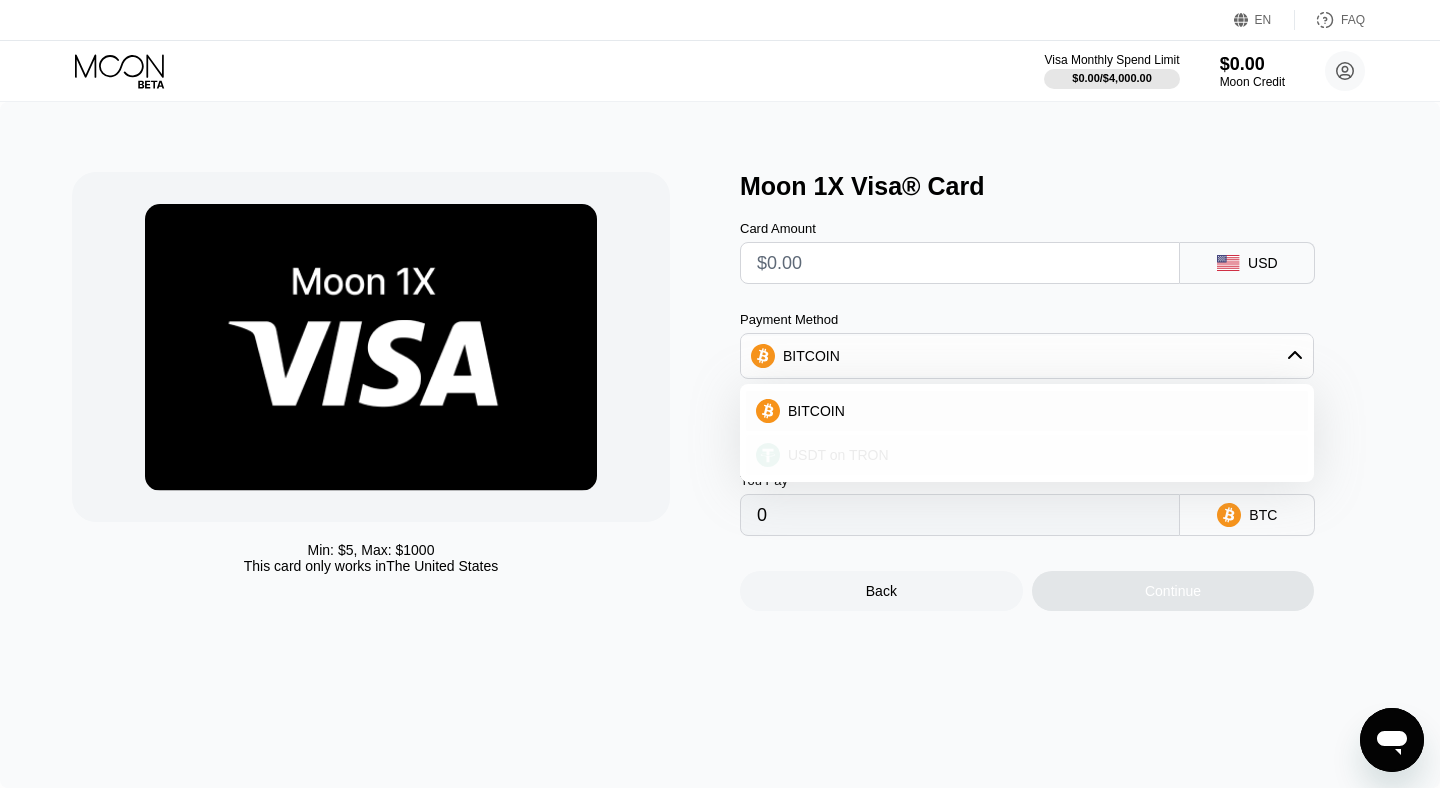 type on "0.00" 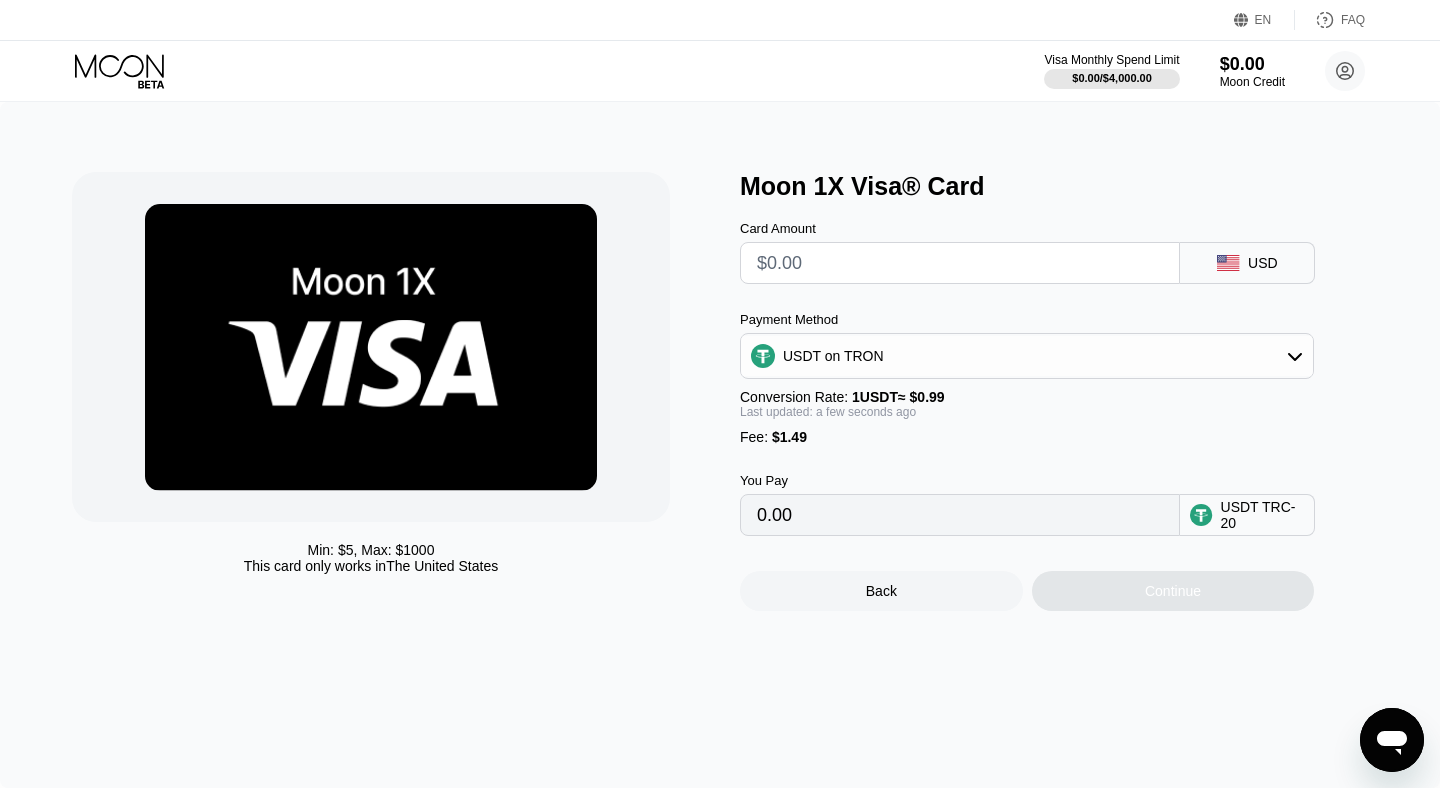 scroll, scrollTop: 0, scrollLeft: 0, axis: both 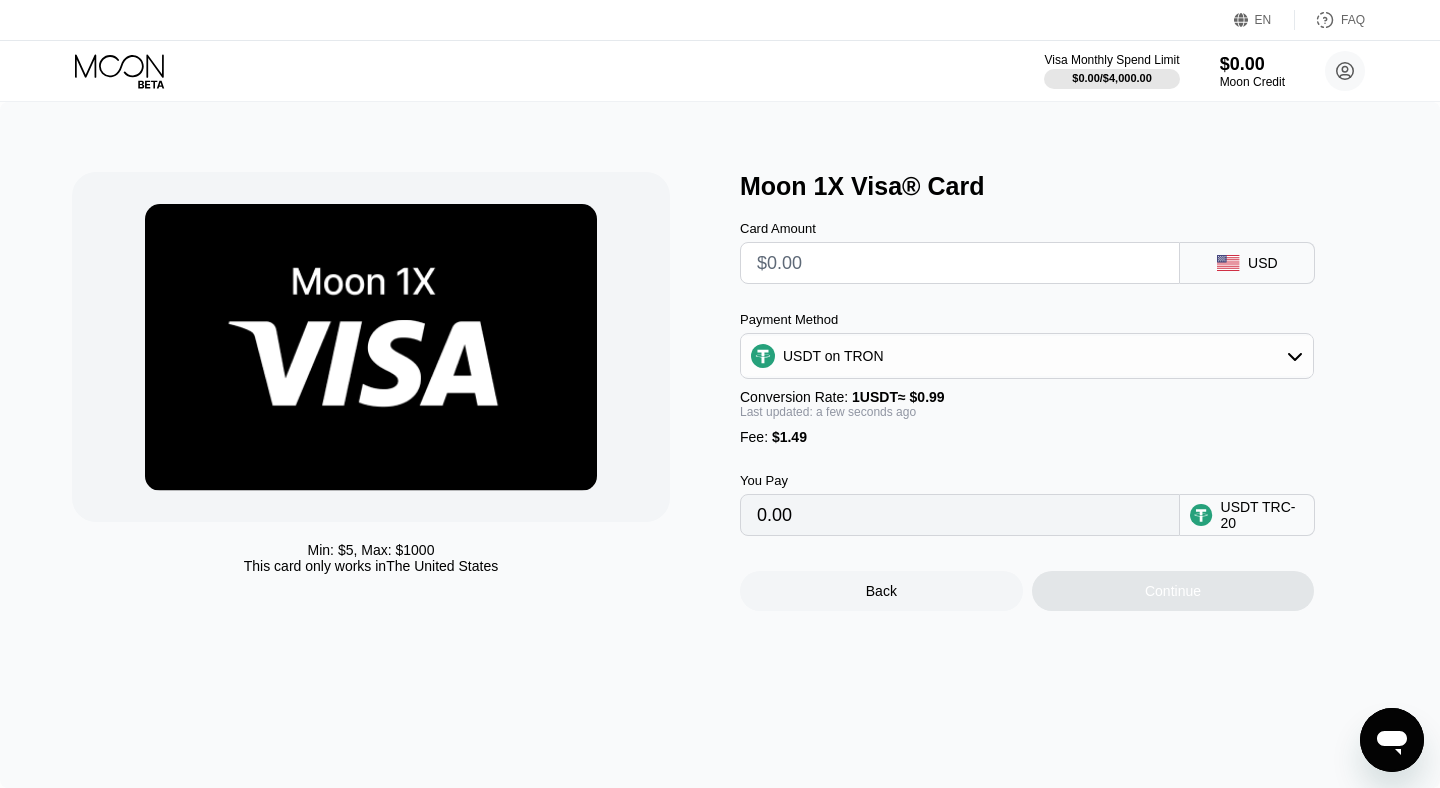 click at bounding box center (960, 263) 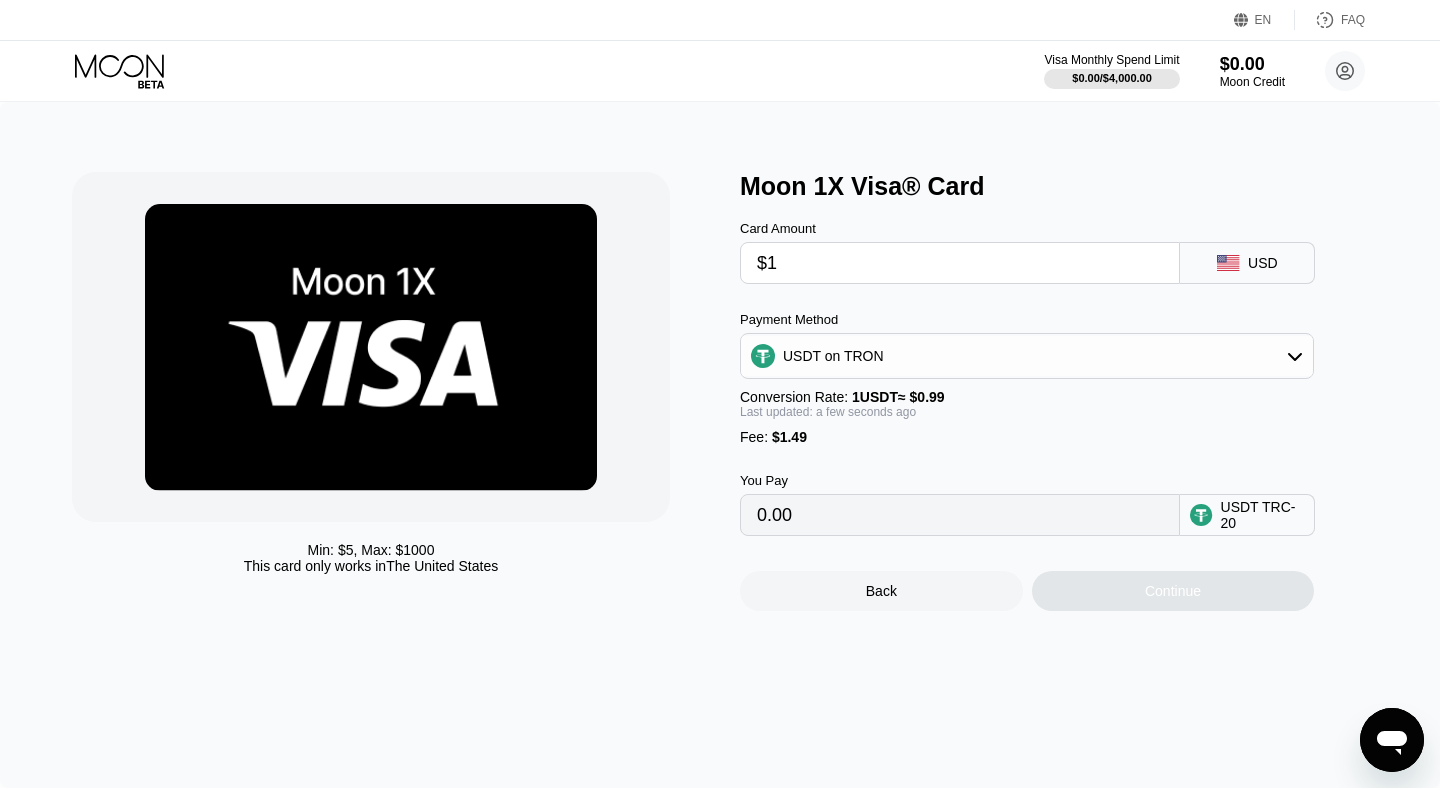 type on "2.52" 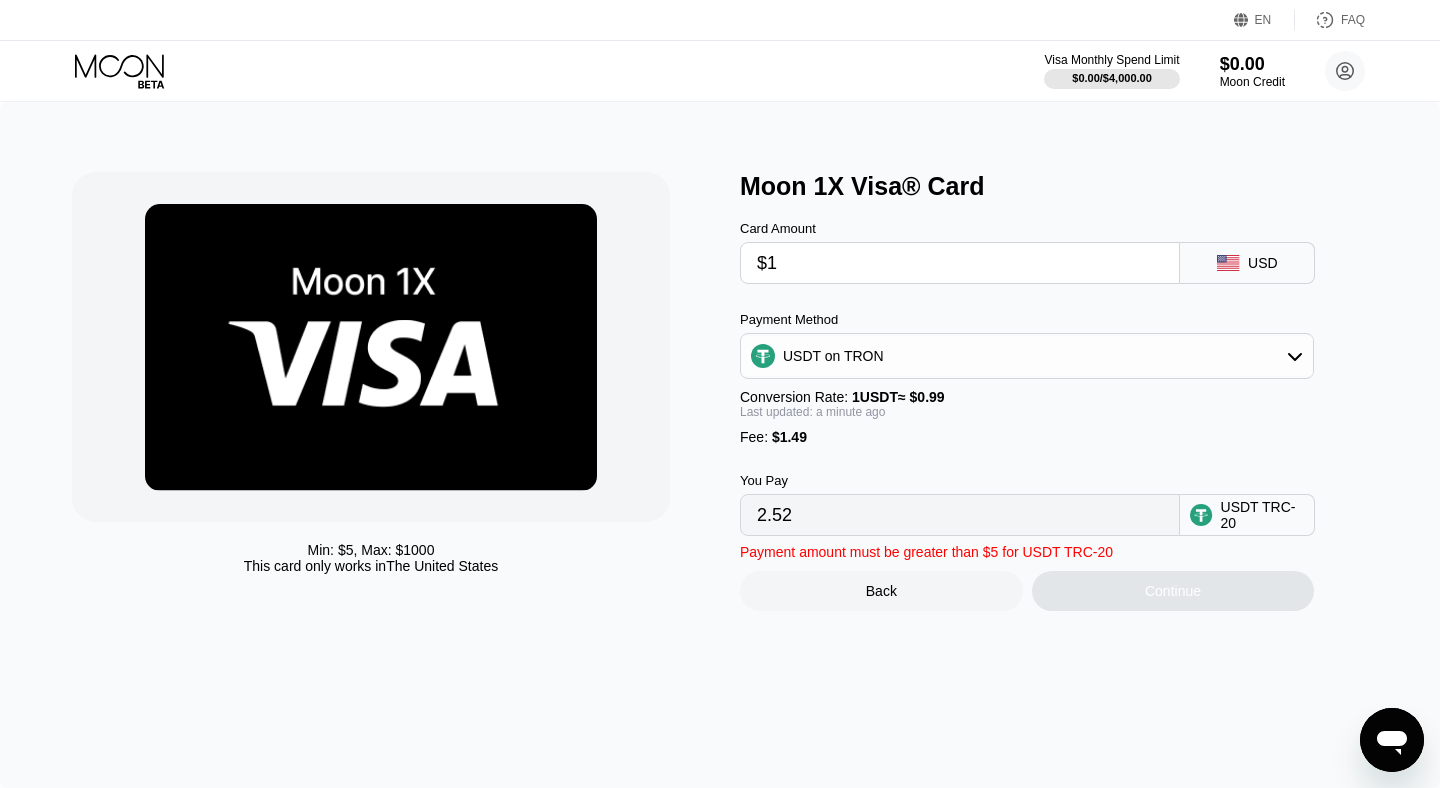 type on "$10" 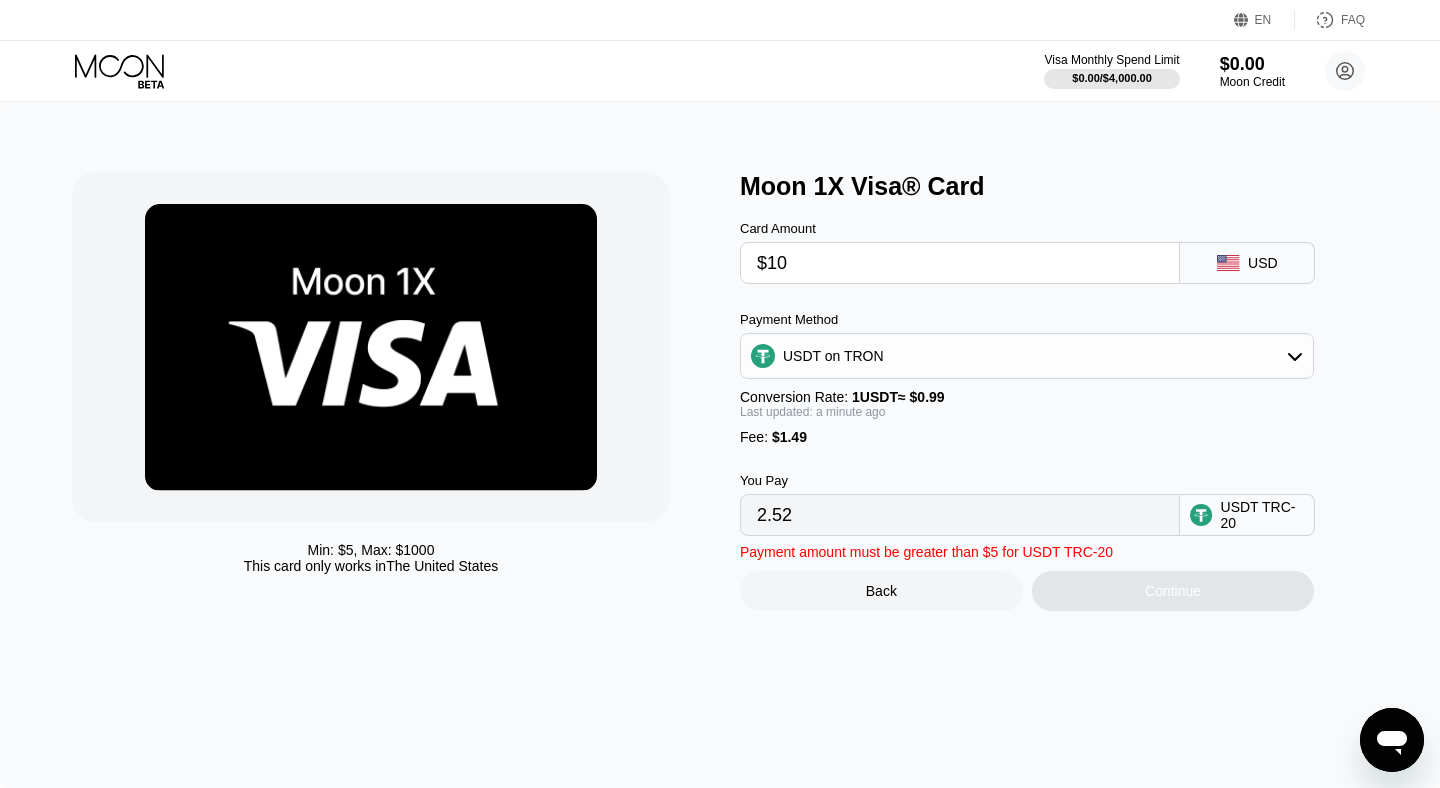 type on "11.61" 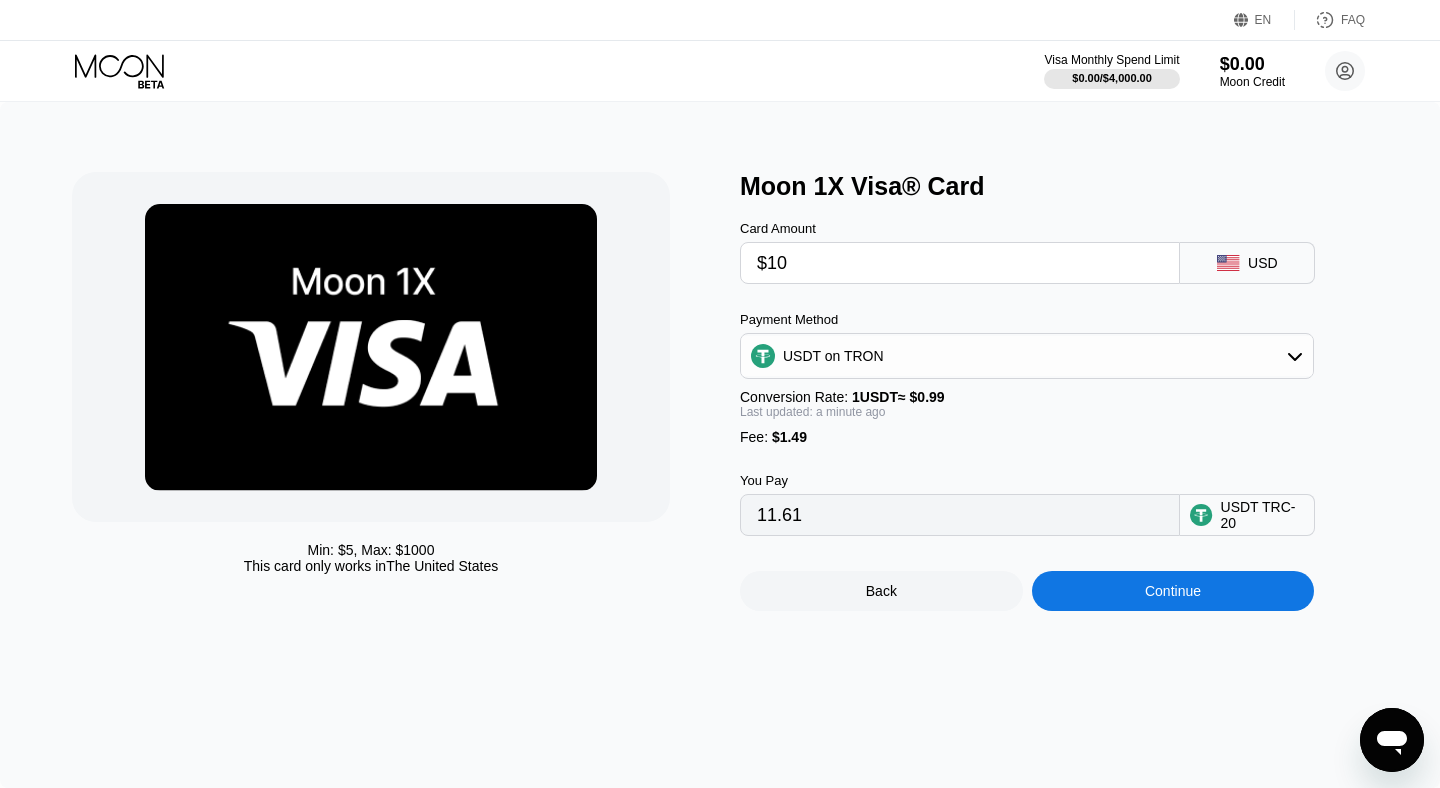 type on "$10" 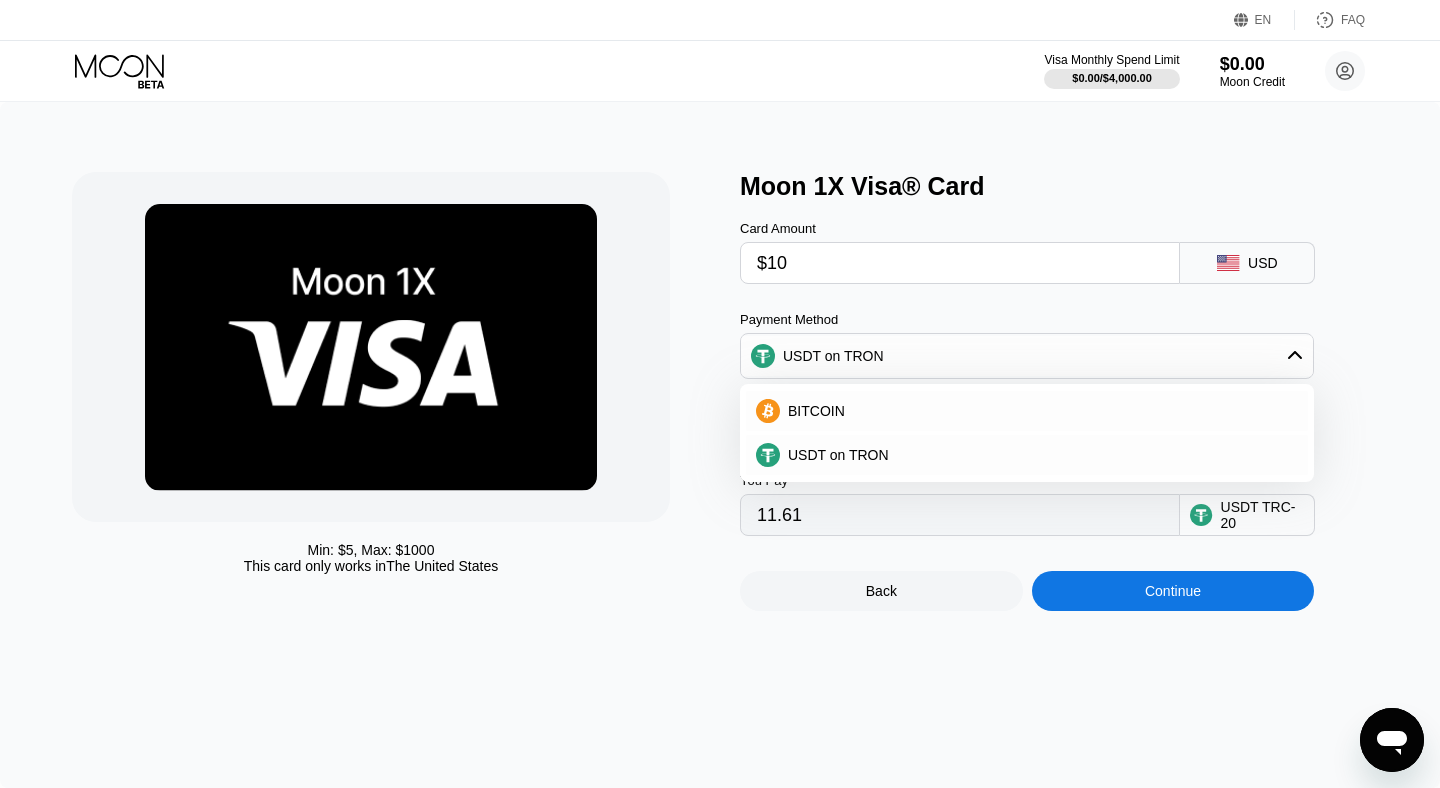 click on "USDT on TRON" at bounding box center [1027, 356] 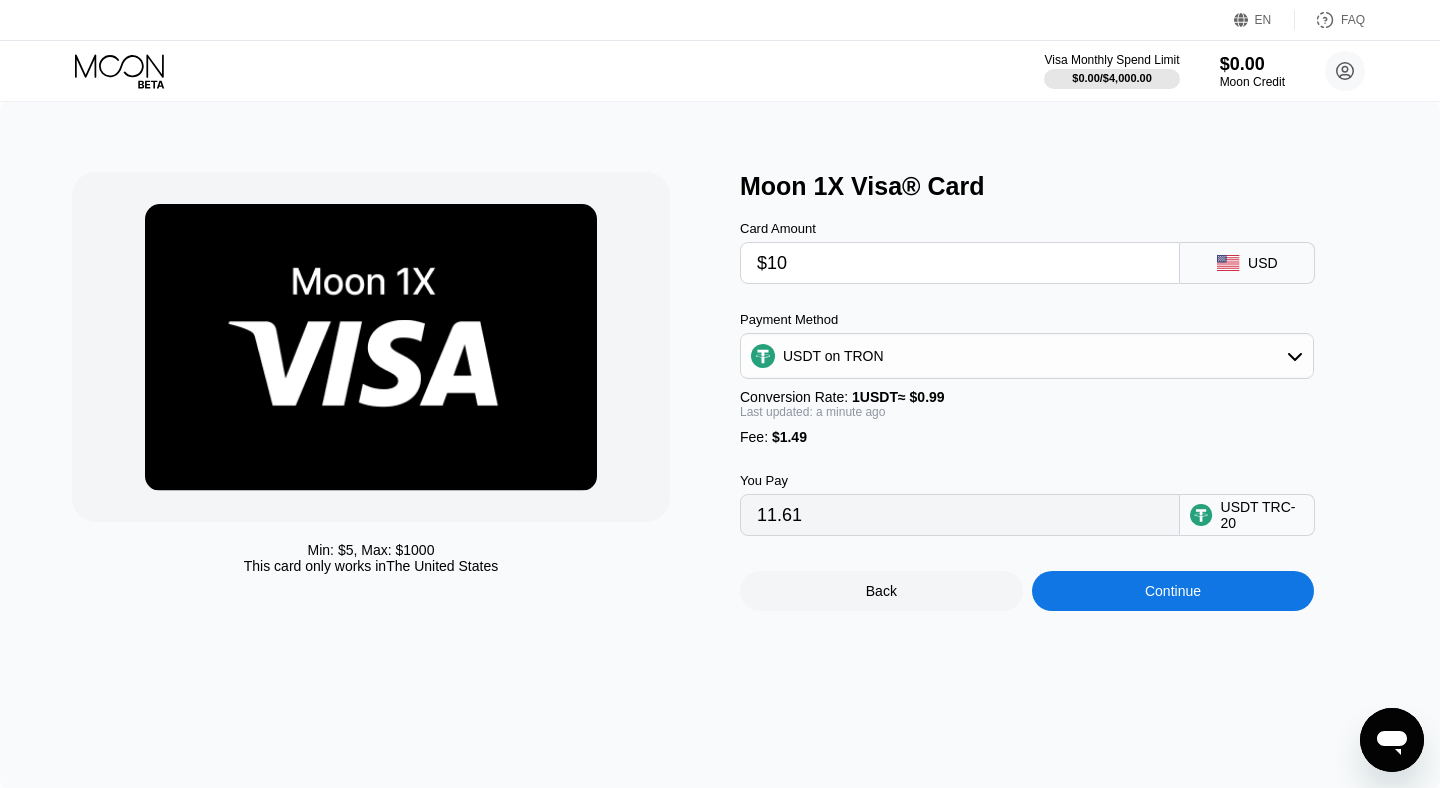 click on "USD" at bounding box center (1247, 263) 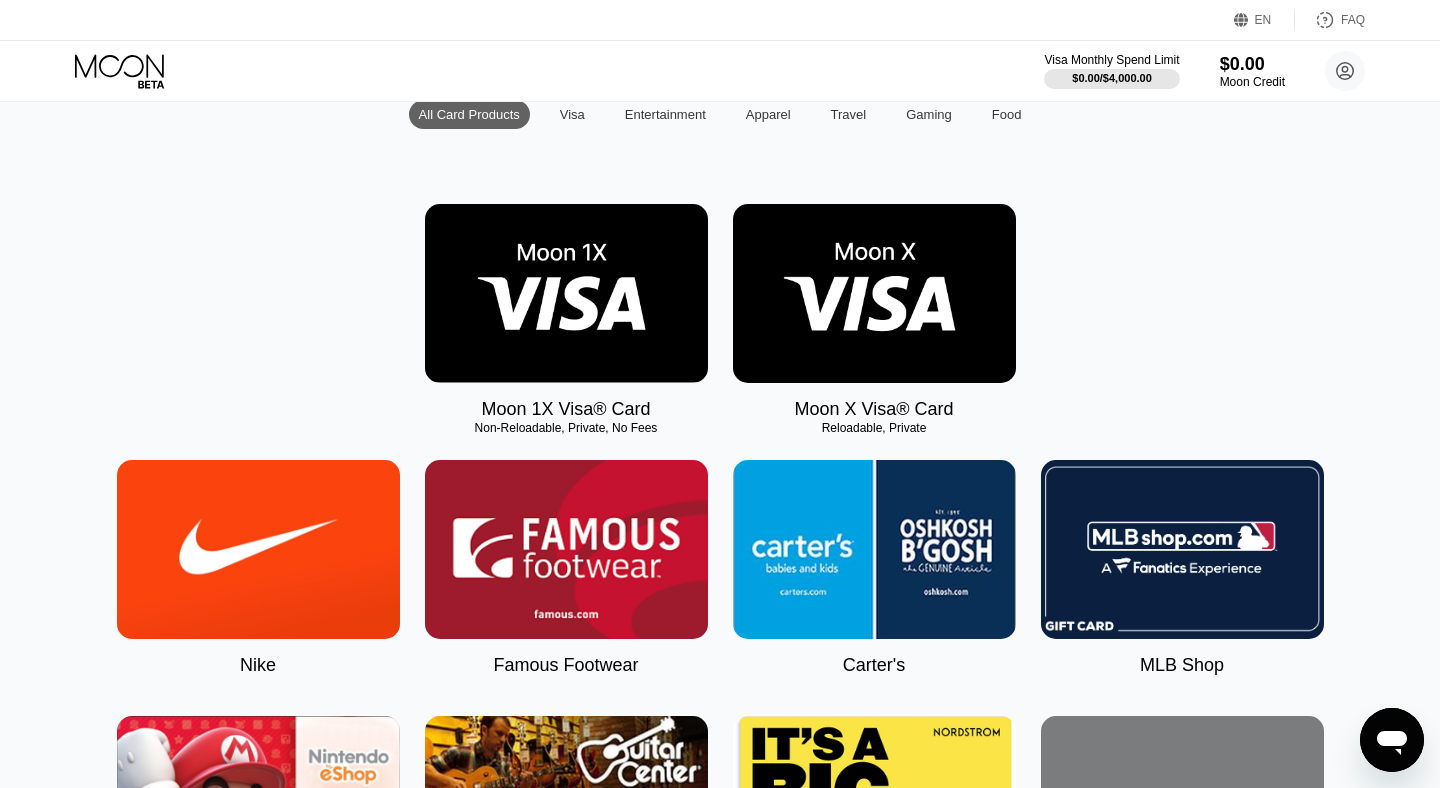 scroll, scrollTop: 212, scrollLeft: 0, axis: vertical 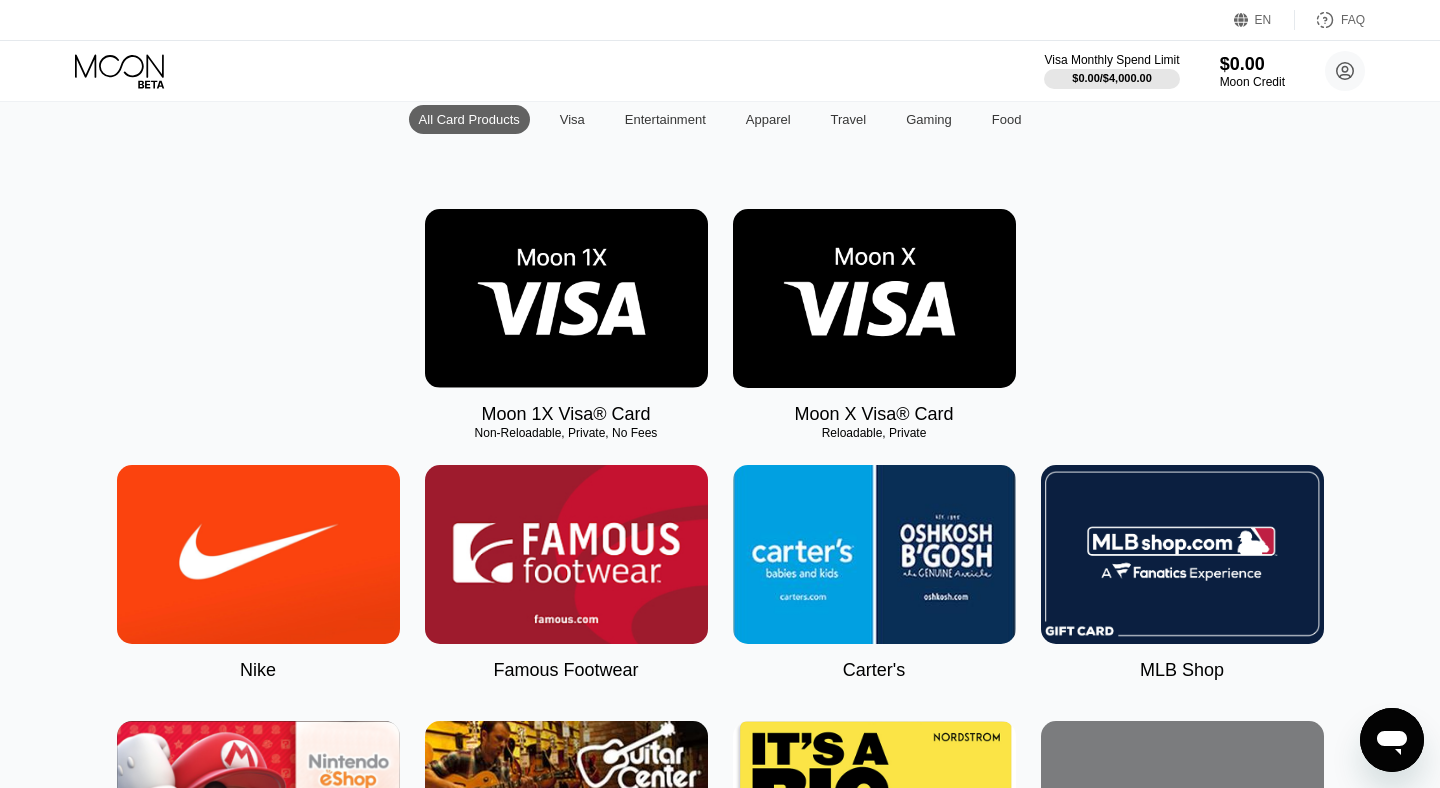 click at bounding box center (874, 298) 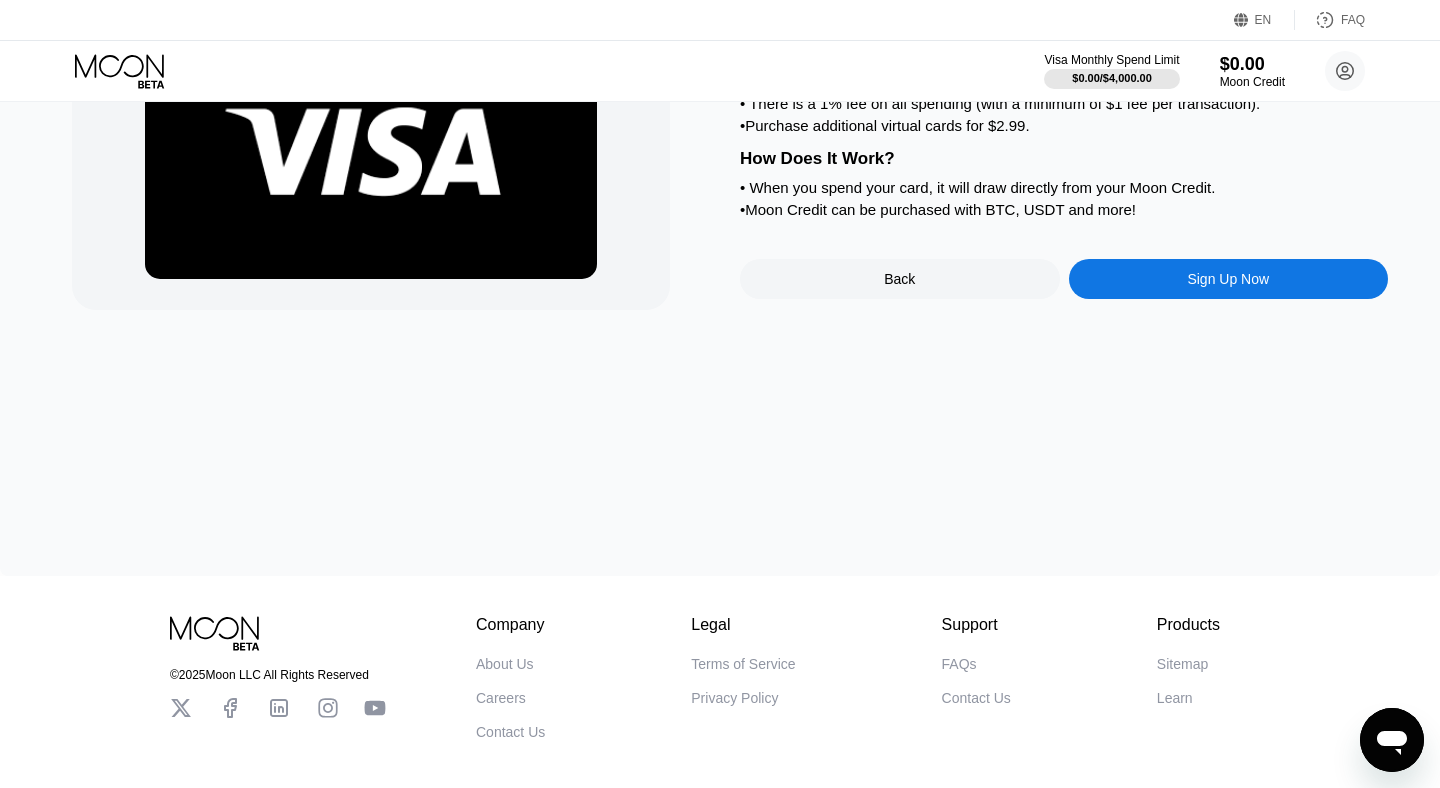 scroll, scrollTop: 0, scrollLeft: 0, axis: both 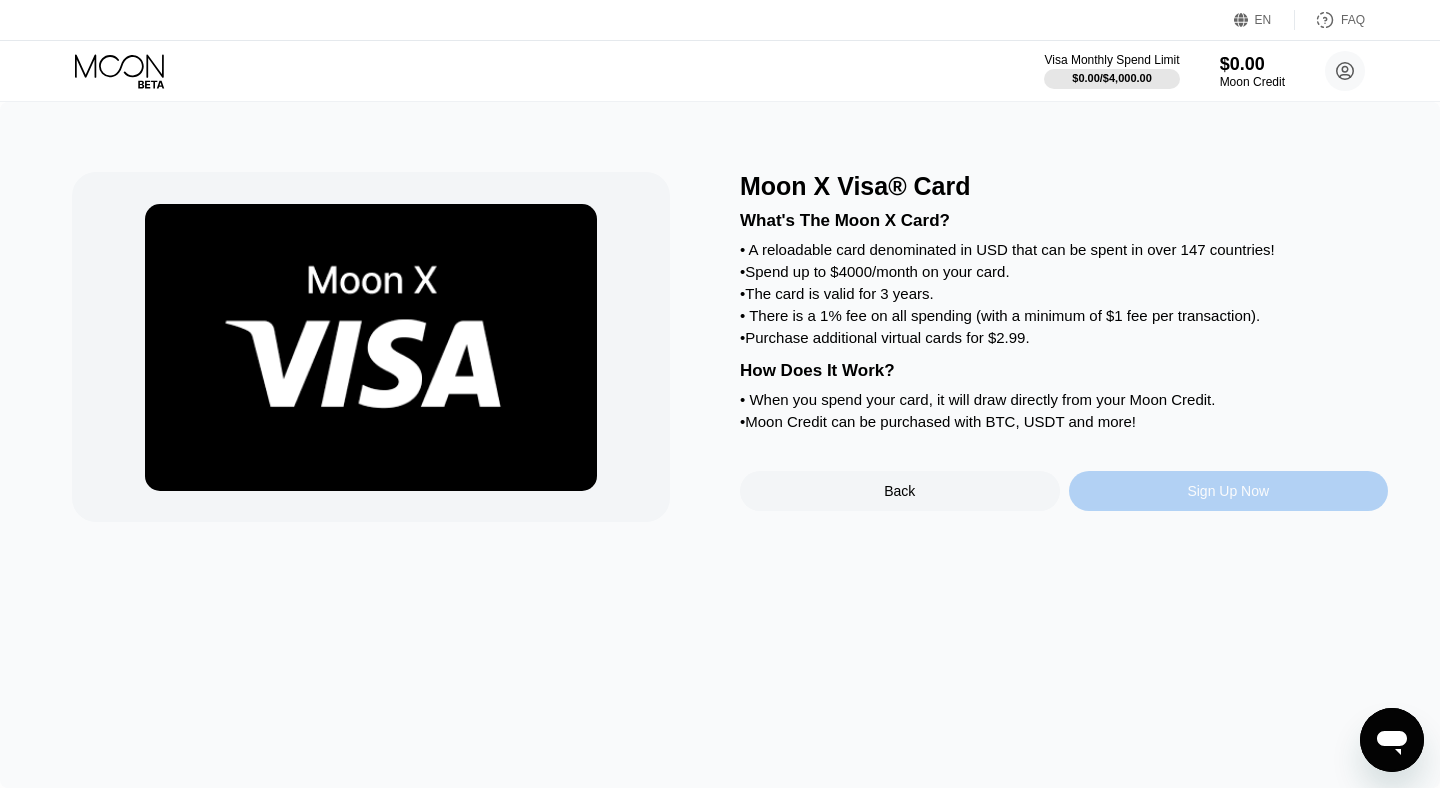 click on "Sign Up Now" at bounding box center [1229, 491] 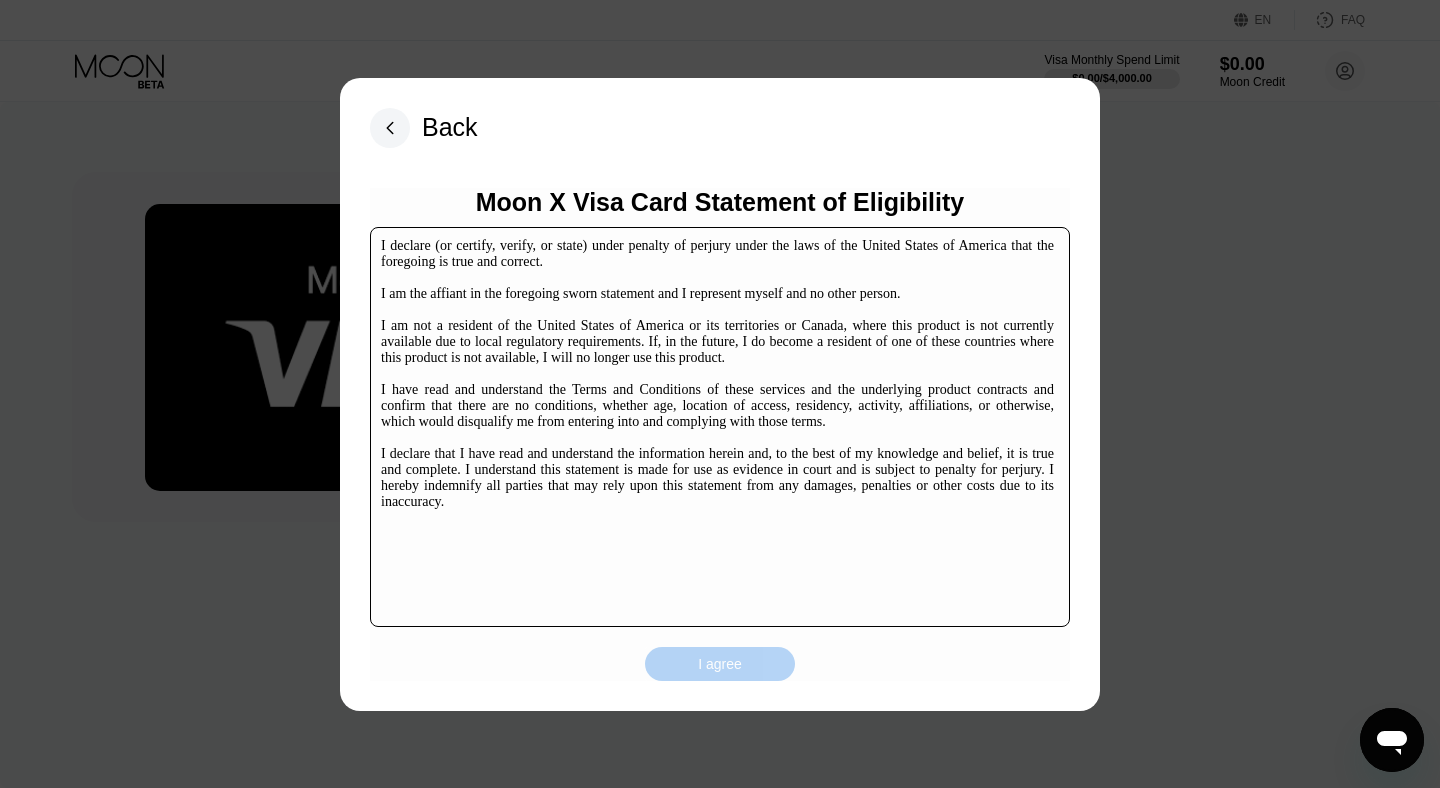 click on "I agree" at bounding box center [720, 664] 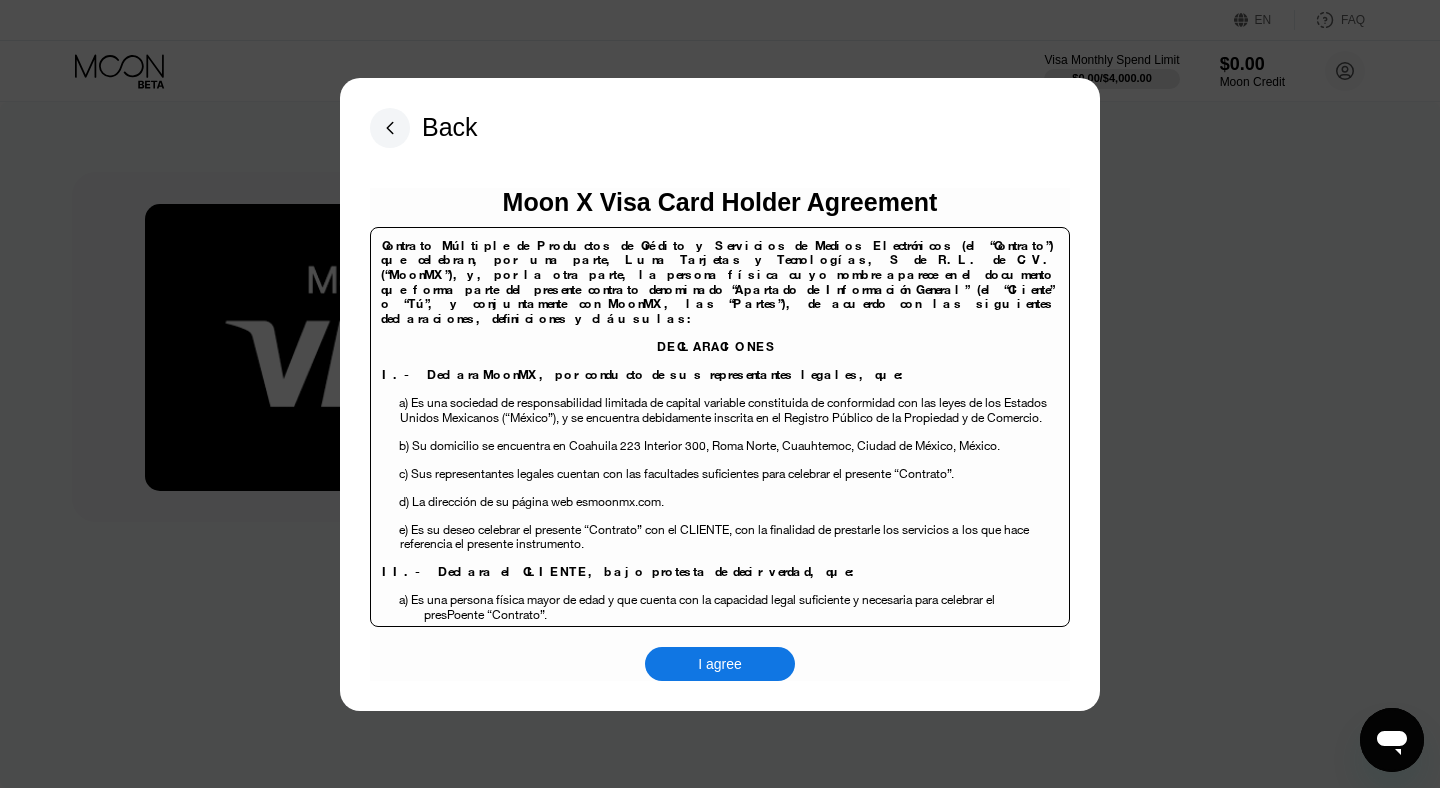 click on "I agree" at bounding box center (720, 664) 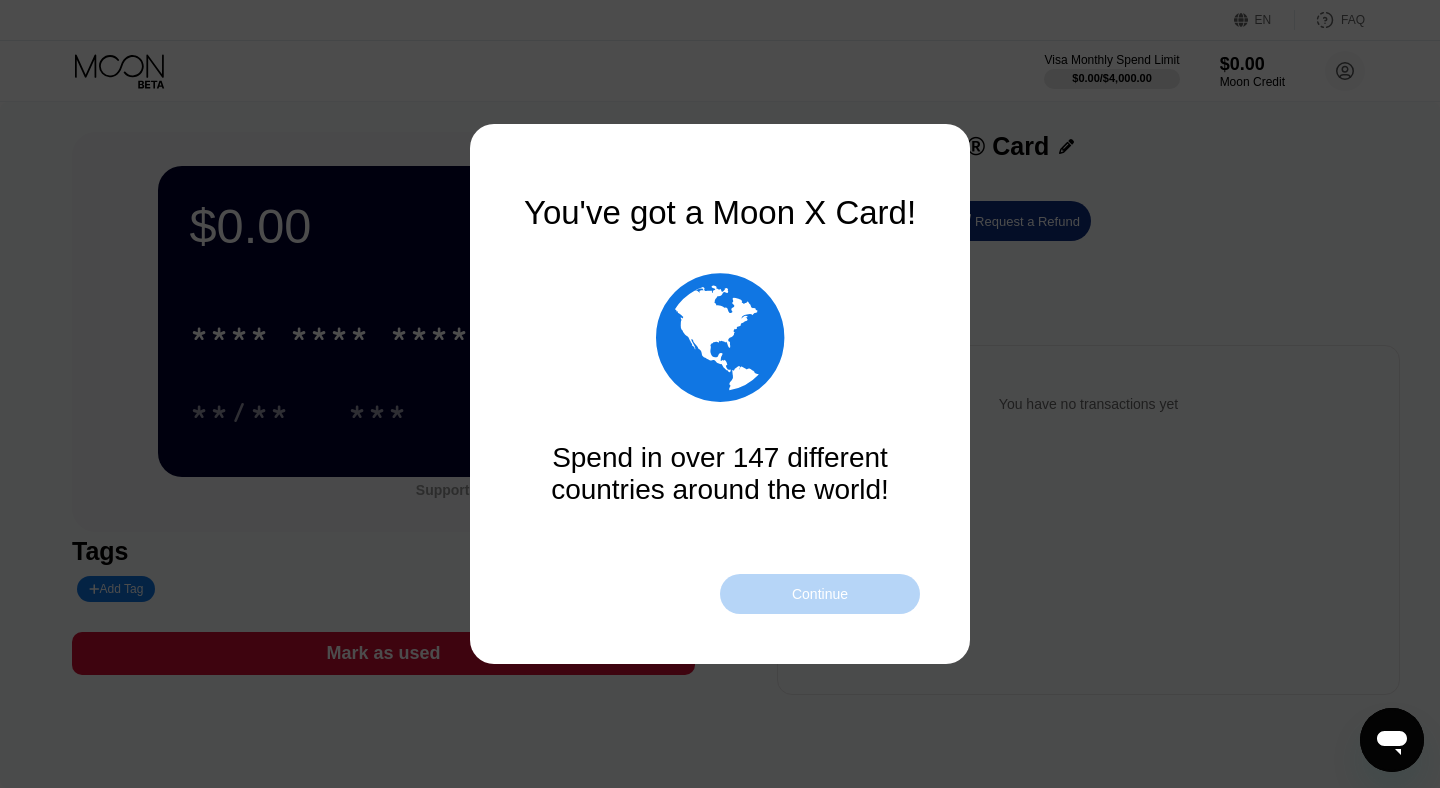 click on "Continue" at bounding box center (820, 594) 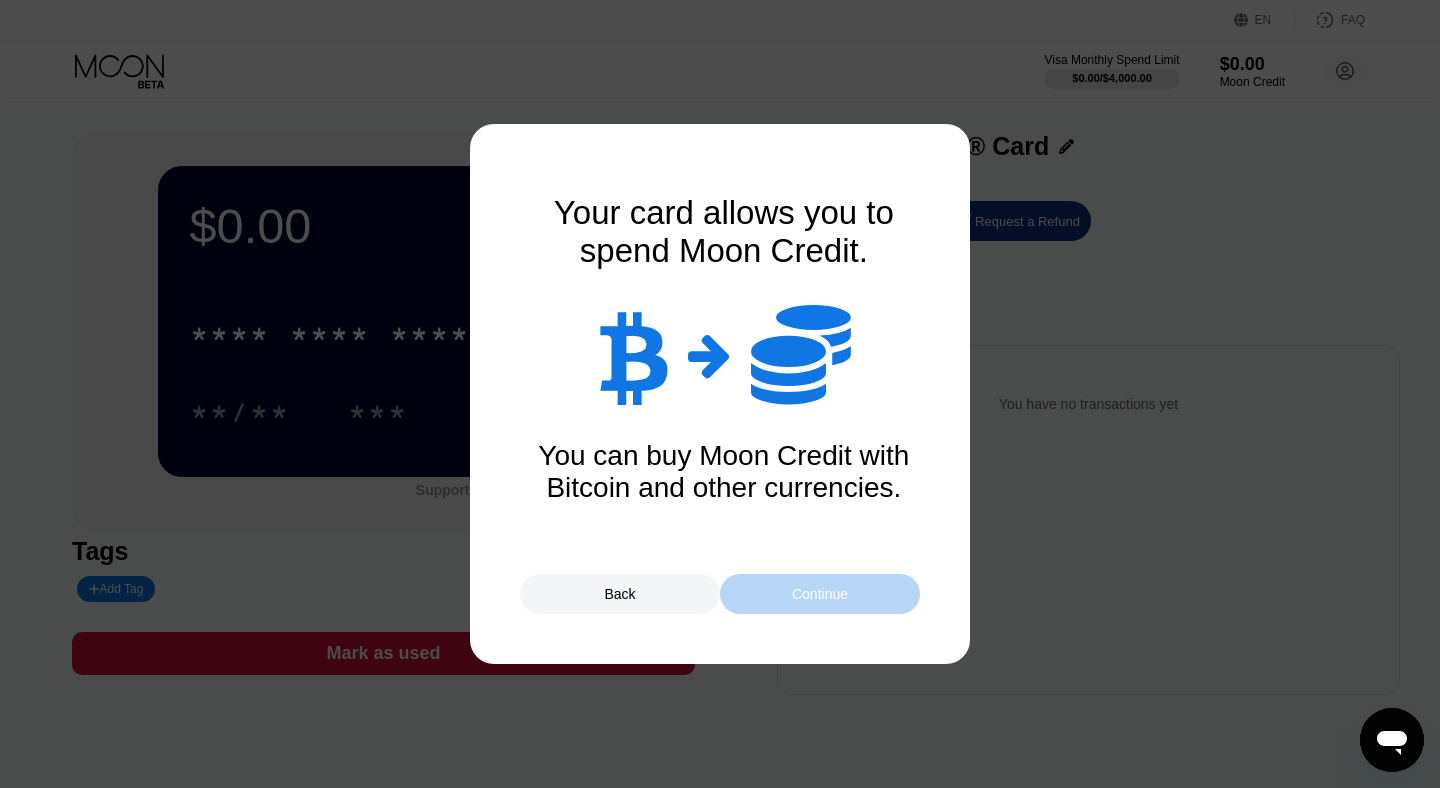 click on "Continue" at bounding box center (820, 594) 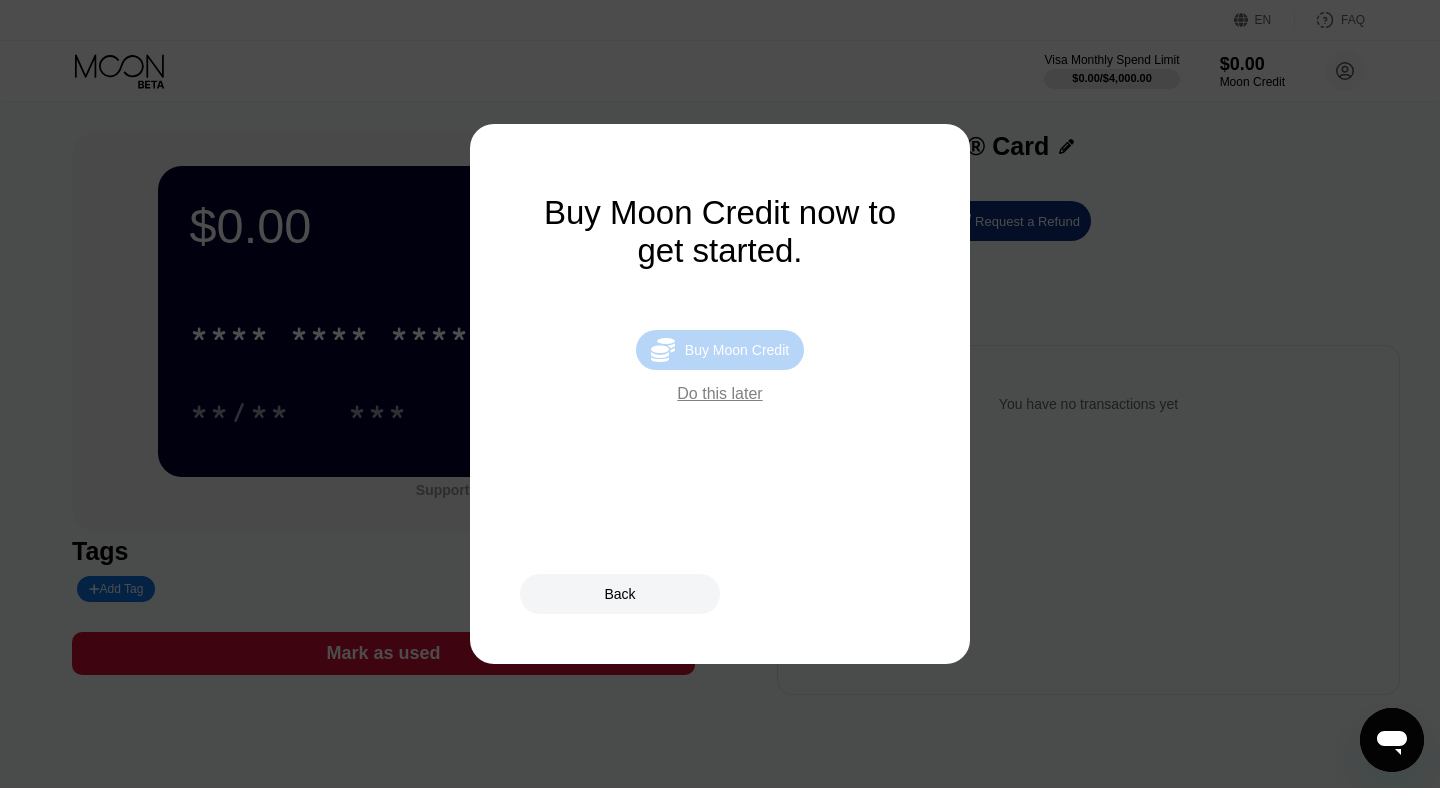 click on "Buy Moon Credit" at bounding box center [737, 350] 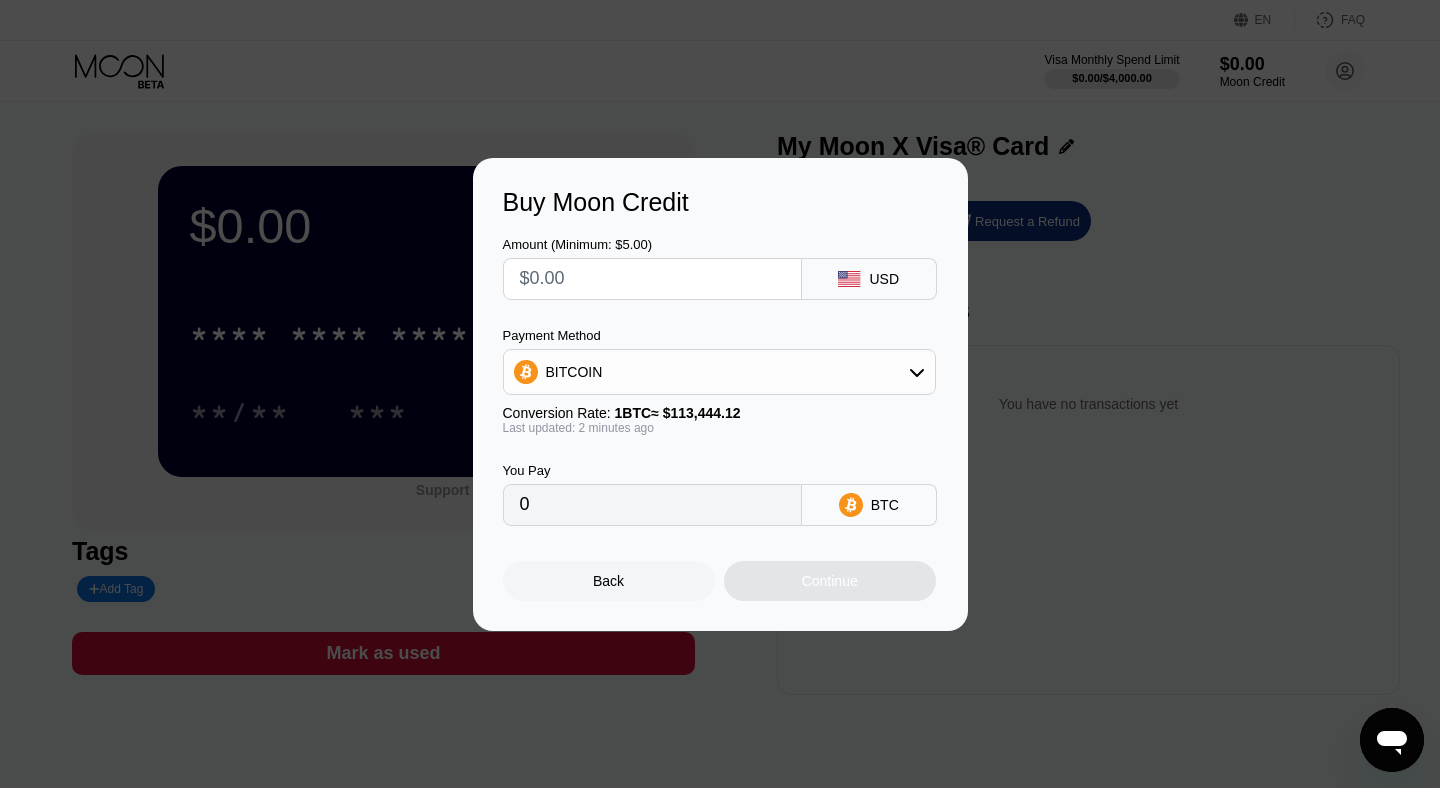 click at bounding box center [652, 279] 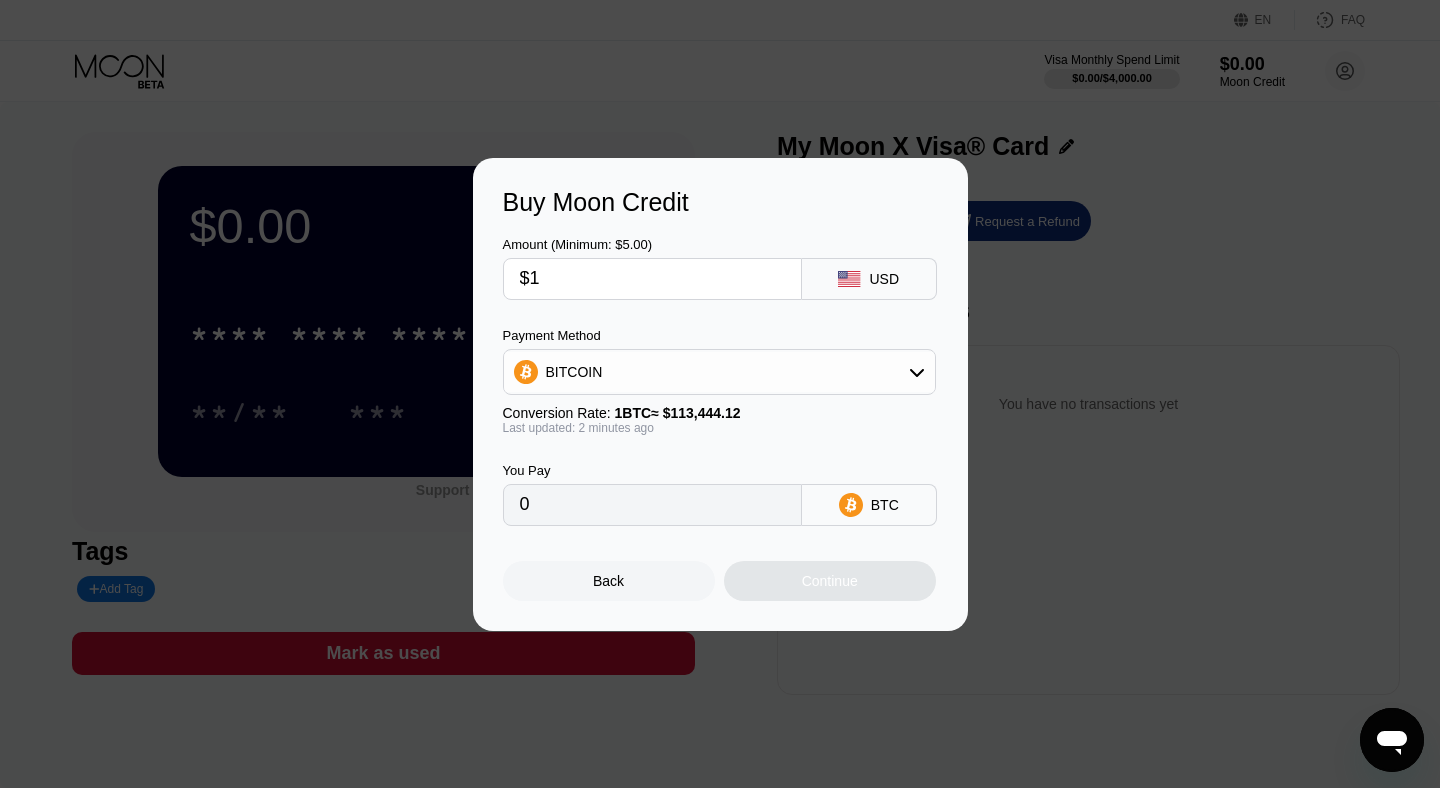 type on "0.00000882" 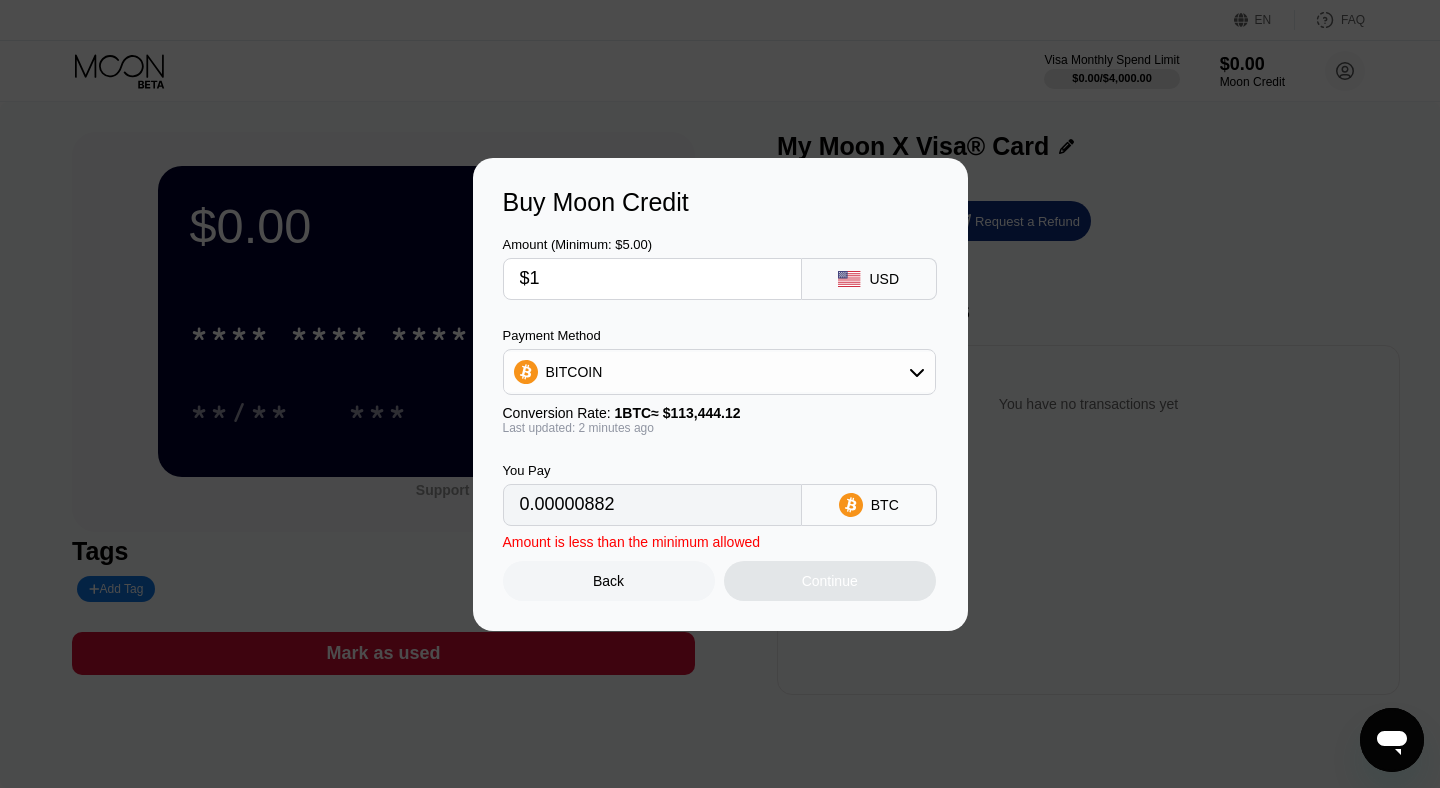 type on "$15" 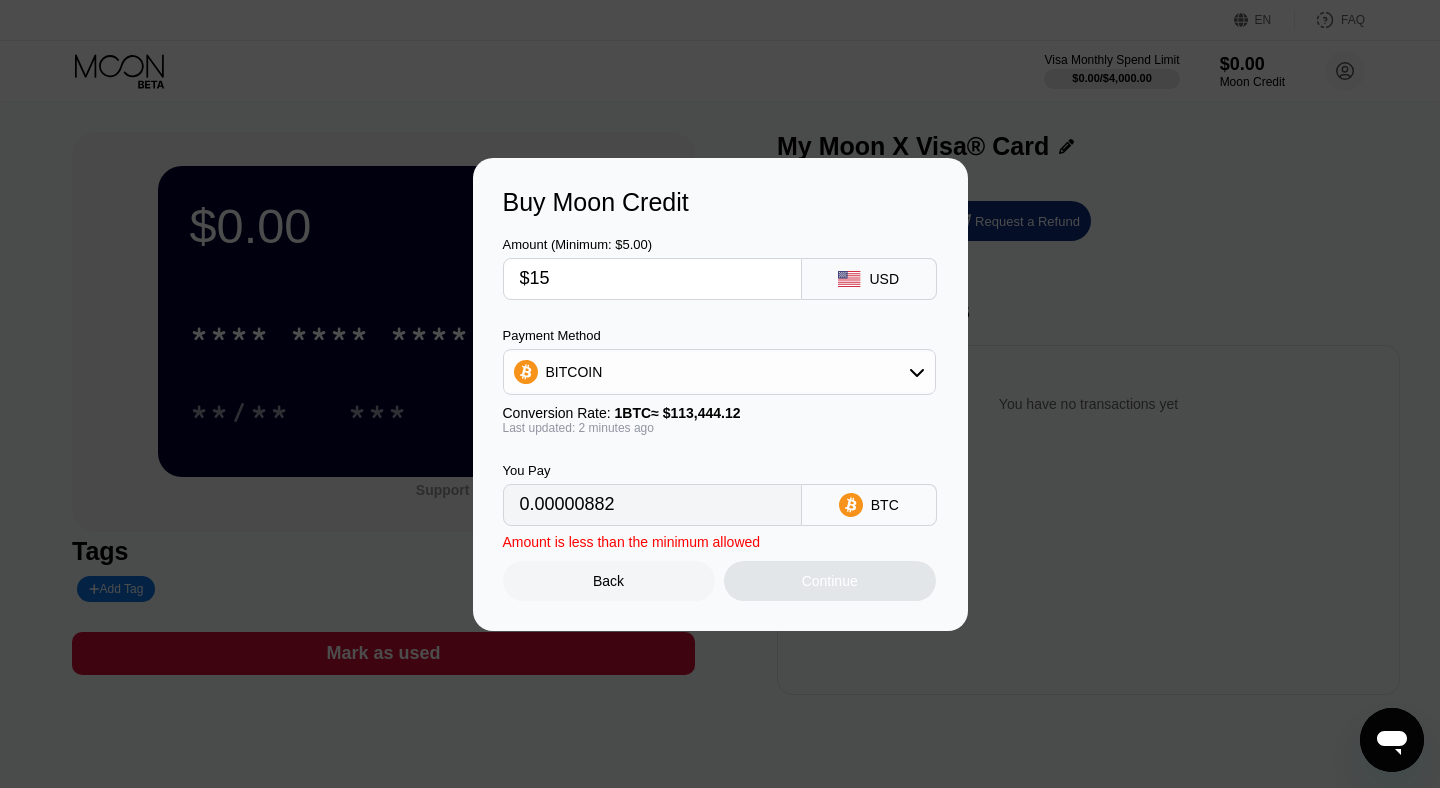 type on "0.00013223" 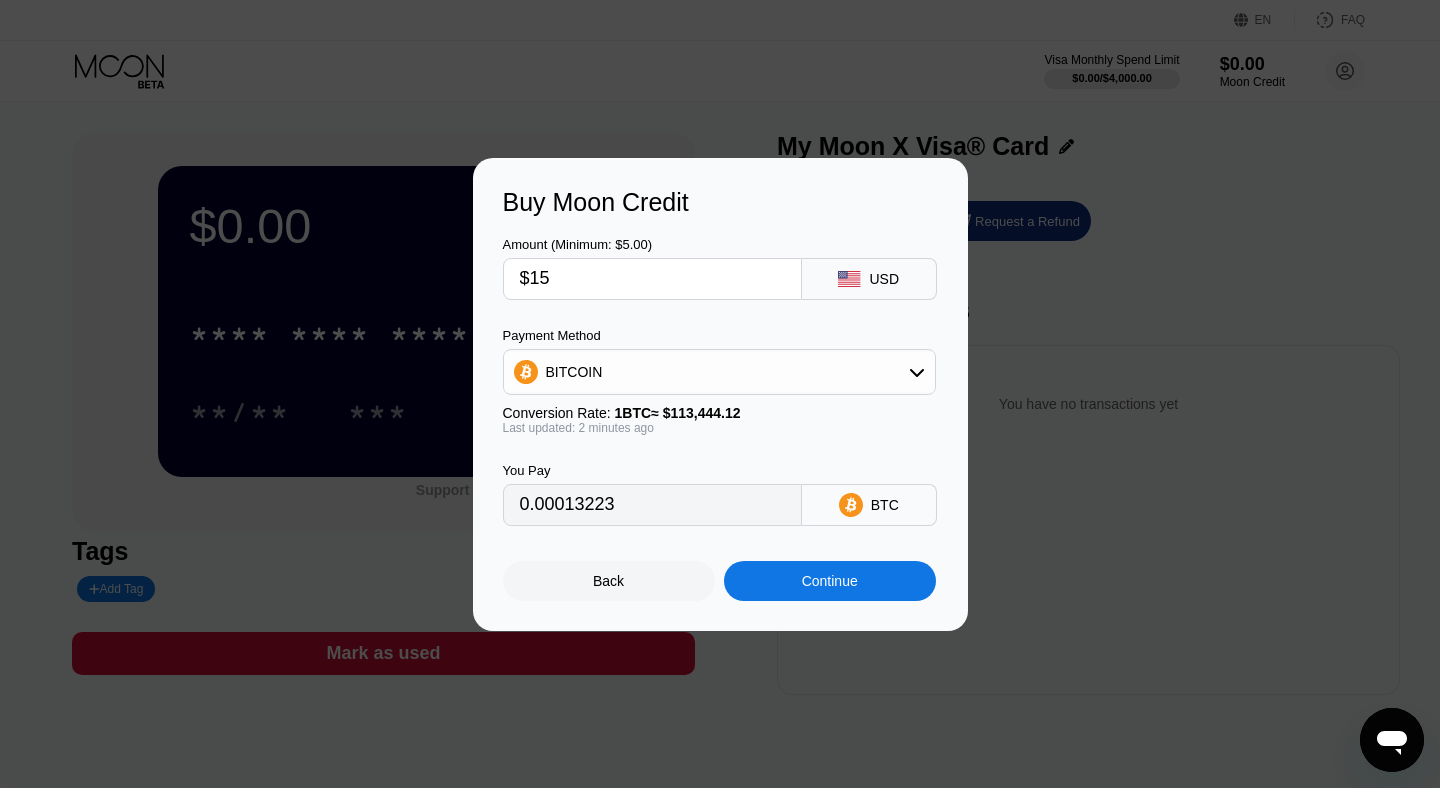 type on "$15" 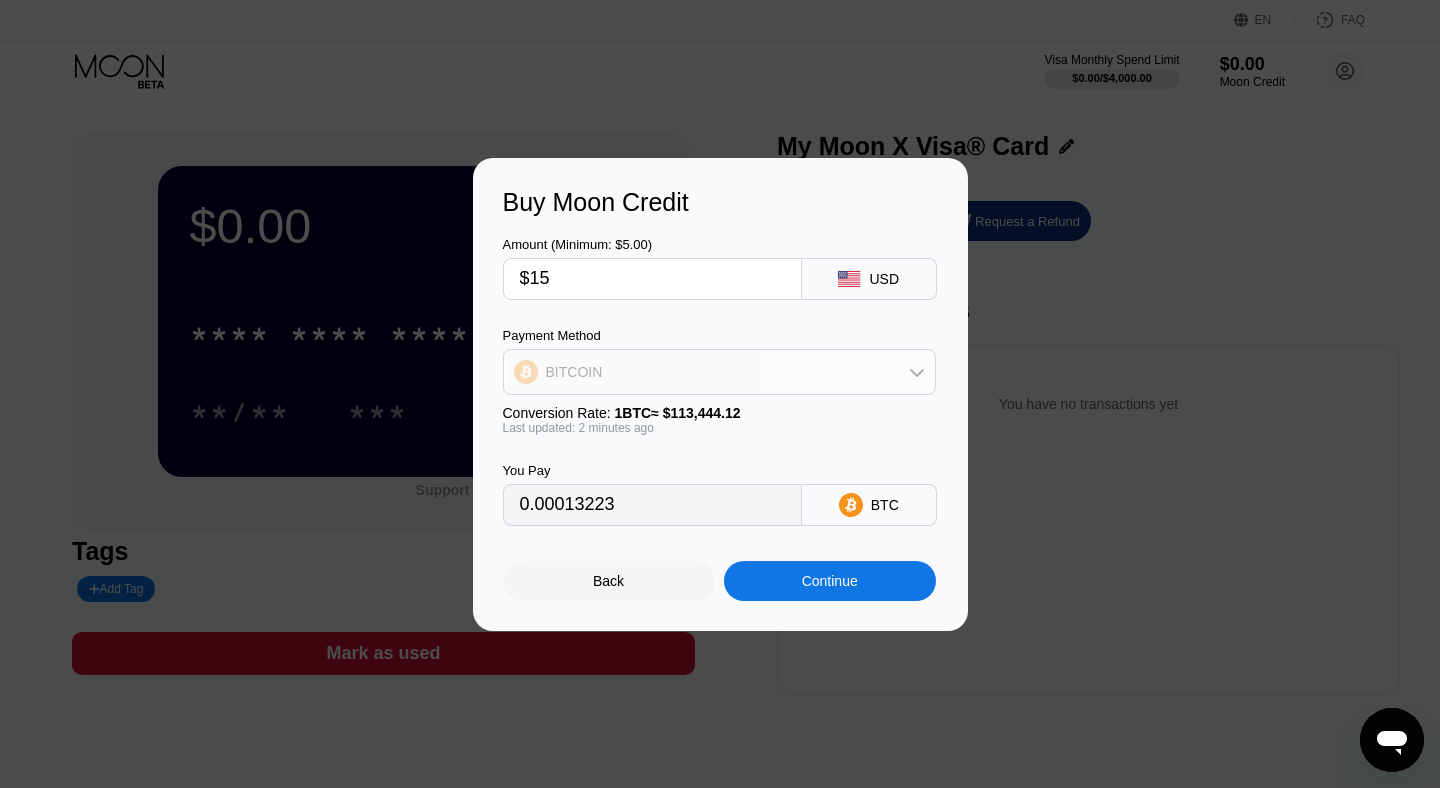 click on "BITCOIN" at bounding box center (719, 372) 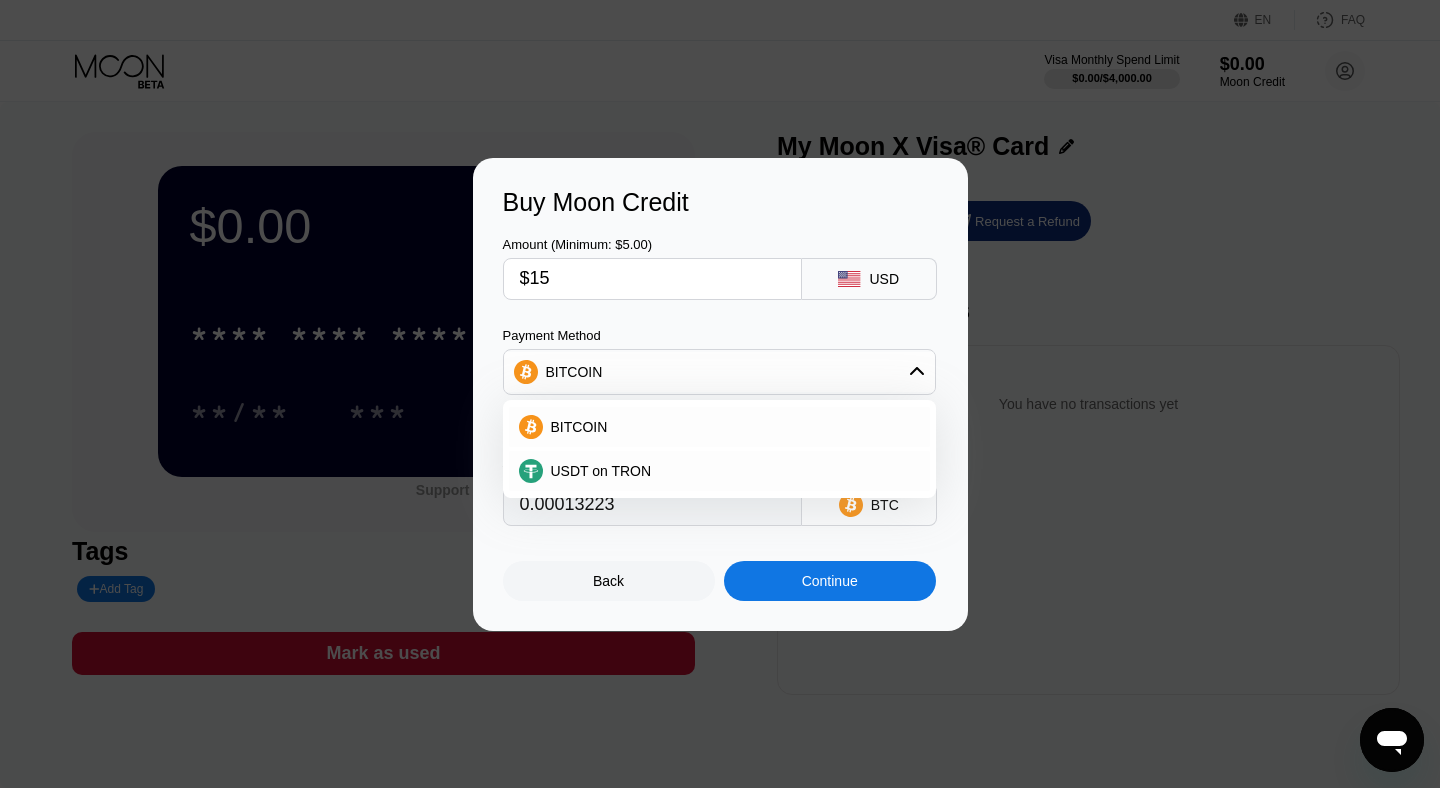 click on "BITCOIN USDT on TRON" at bounding box center (719, 449) 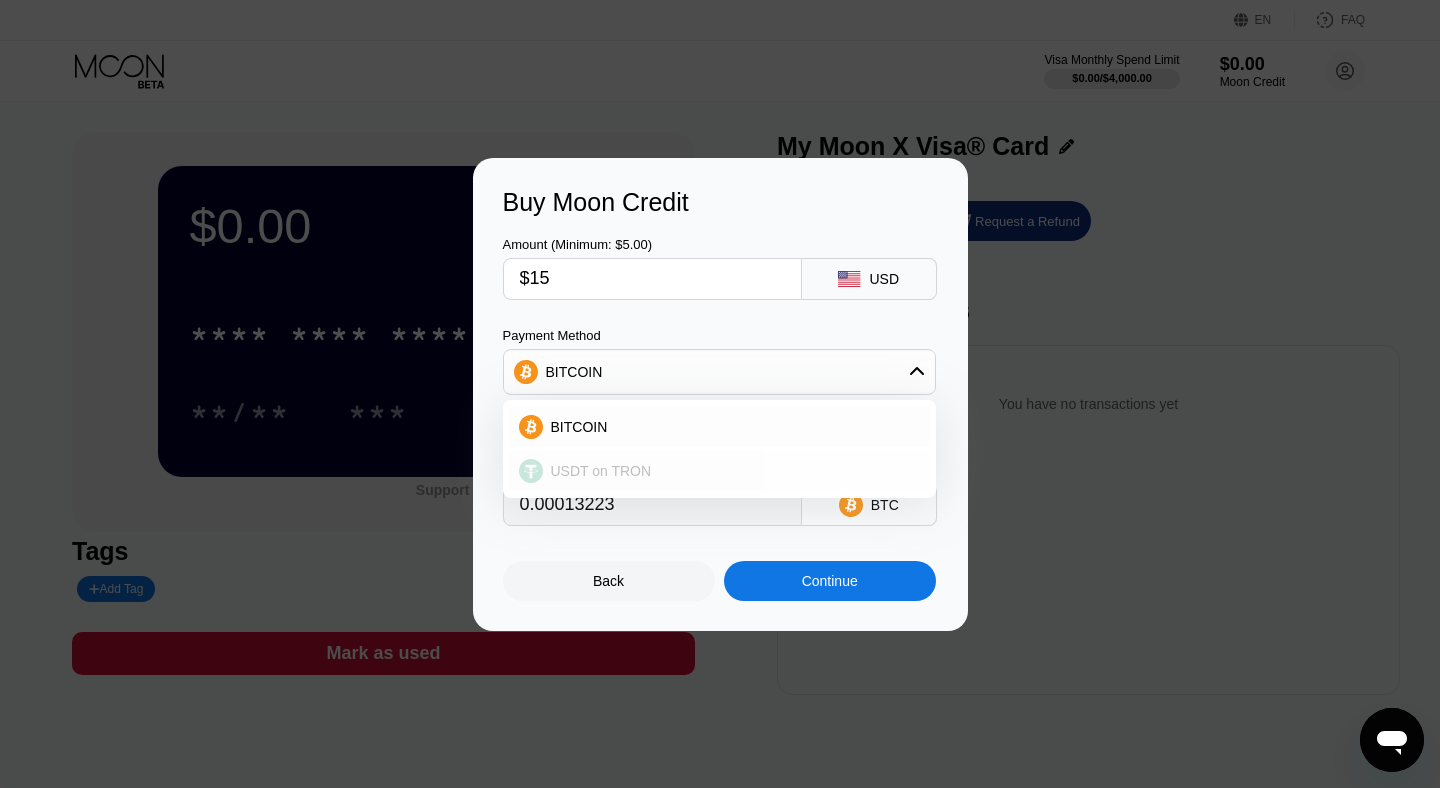 click on "USDT on TRON" at bounding box center [719, 471] 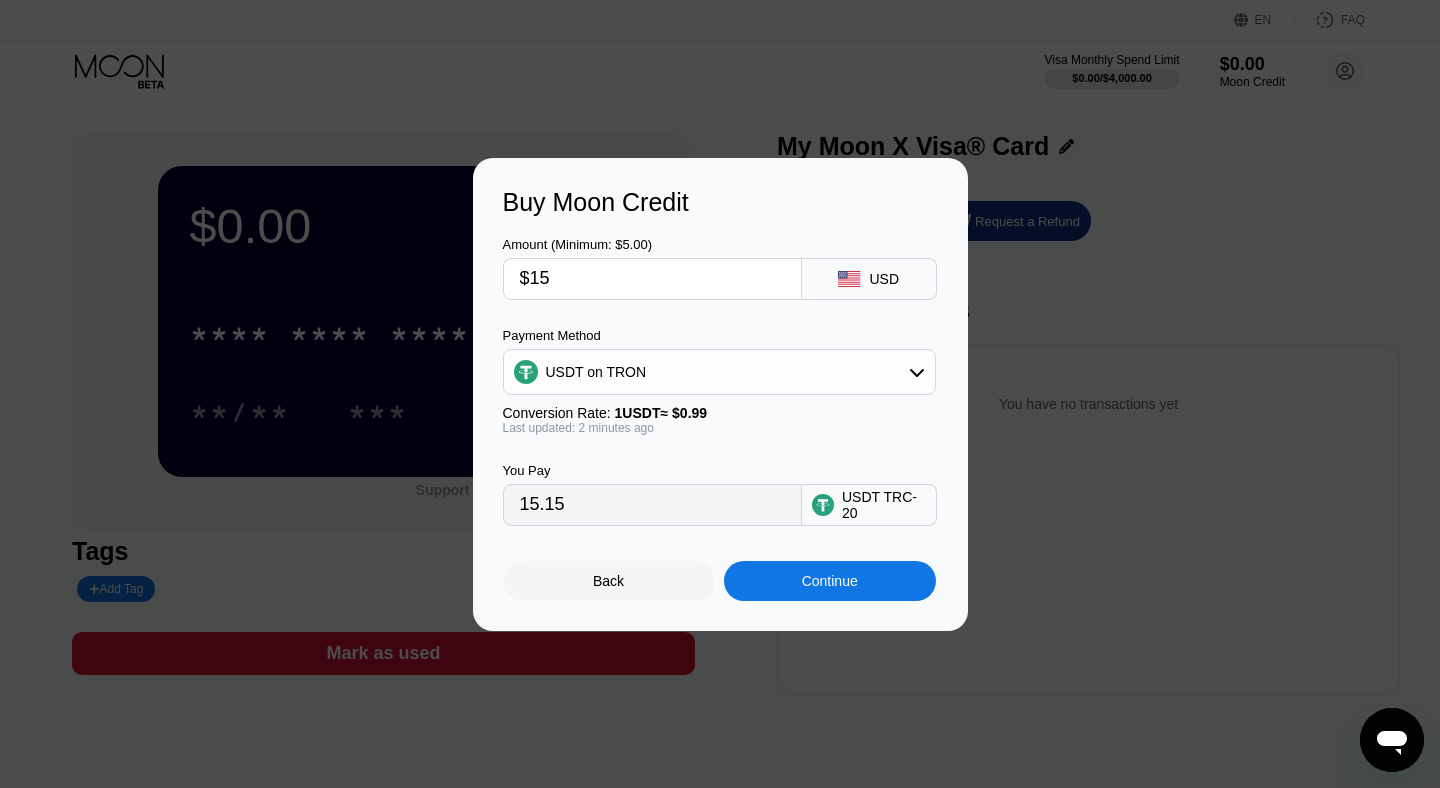 click on "You Pay 15.15 USDT TRC-20" at bounding box center (720, 480) 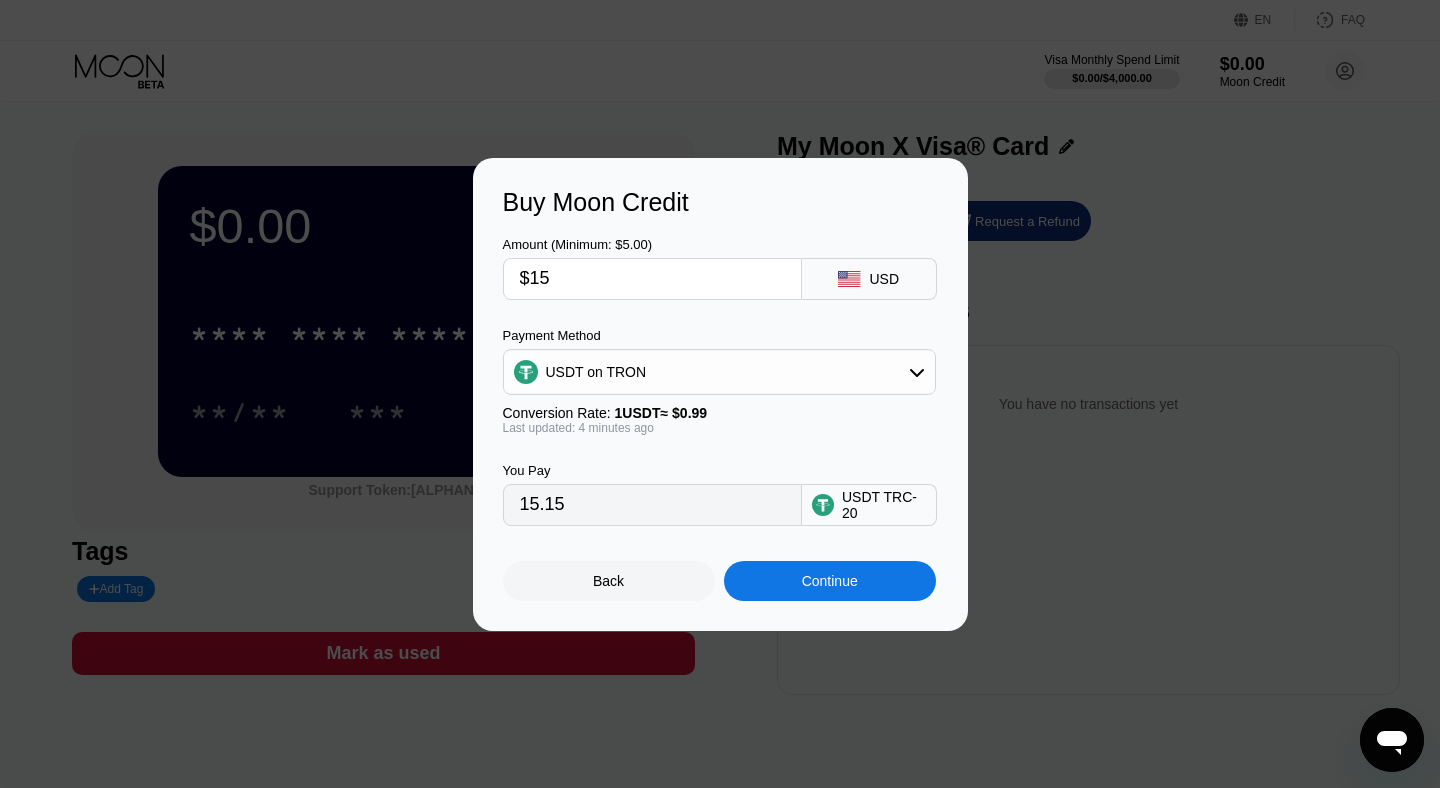 scroll, scrollTop: 0, scrollLeft: 0, axis: both 